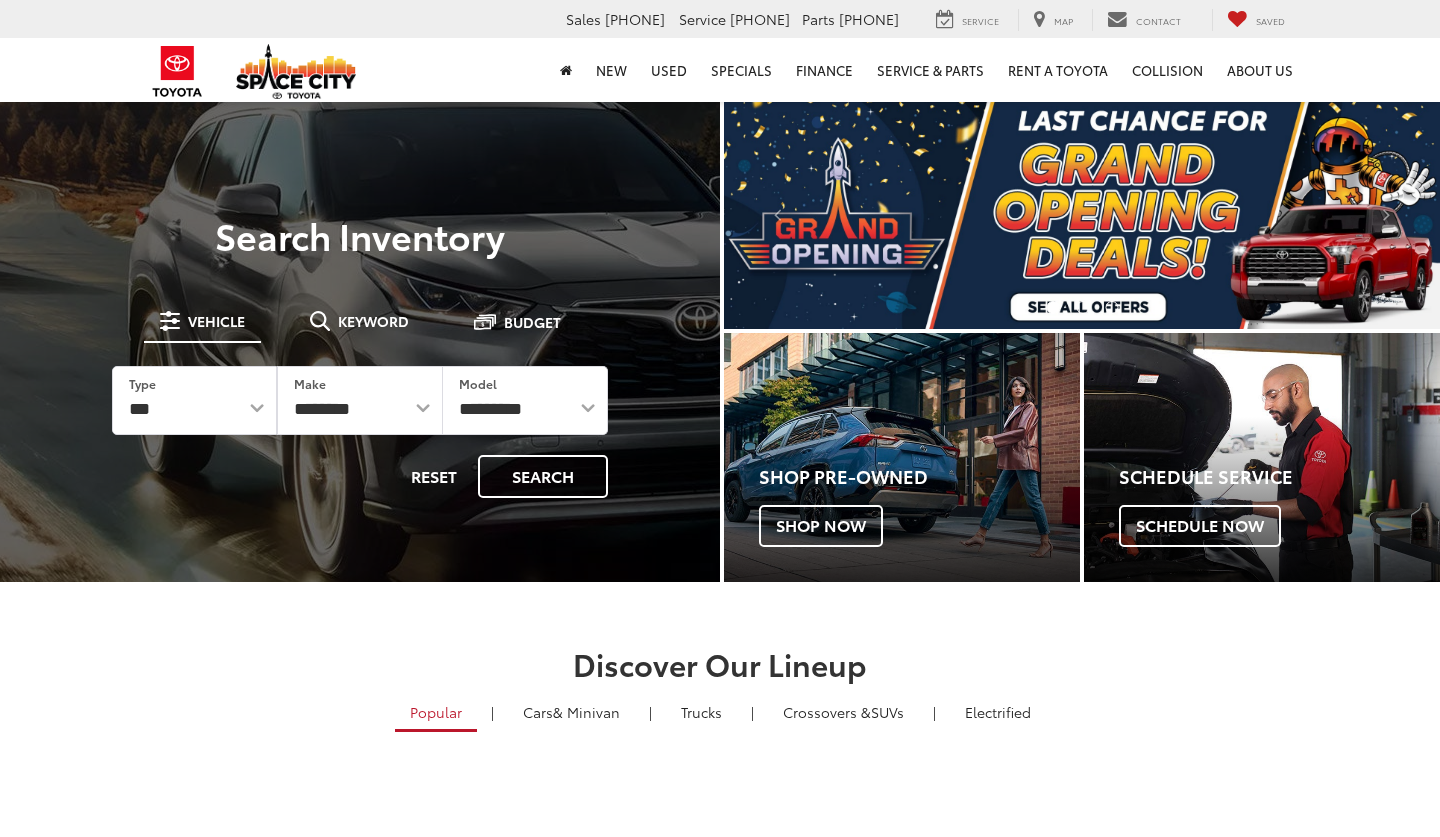 scroll, scrollTop: 0, scrollLeft: 0, axis: both 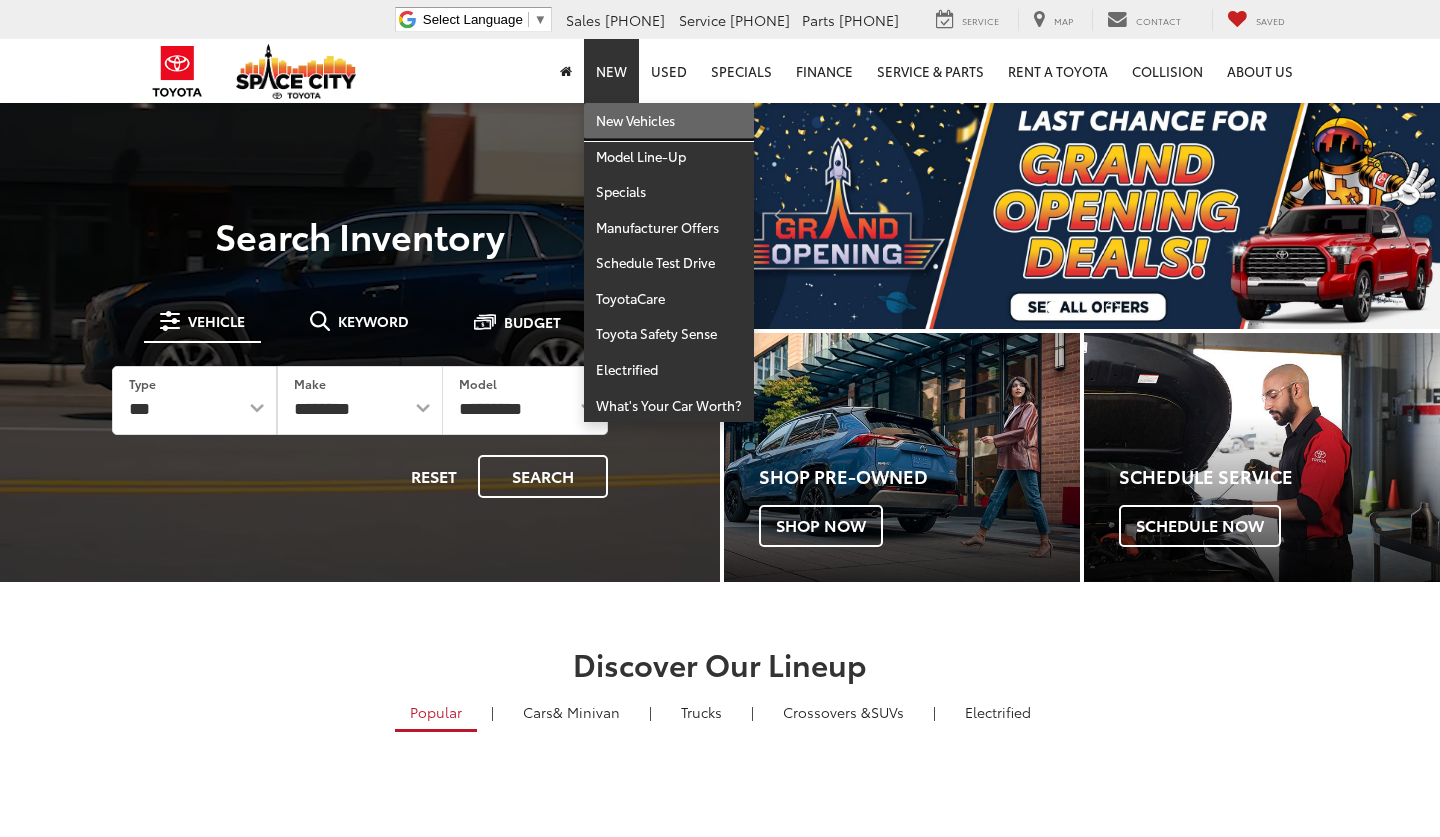 click on "New Vehicles" at bounding box center [669, 121] 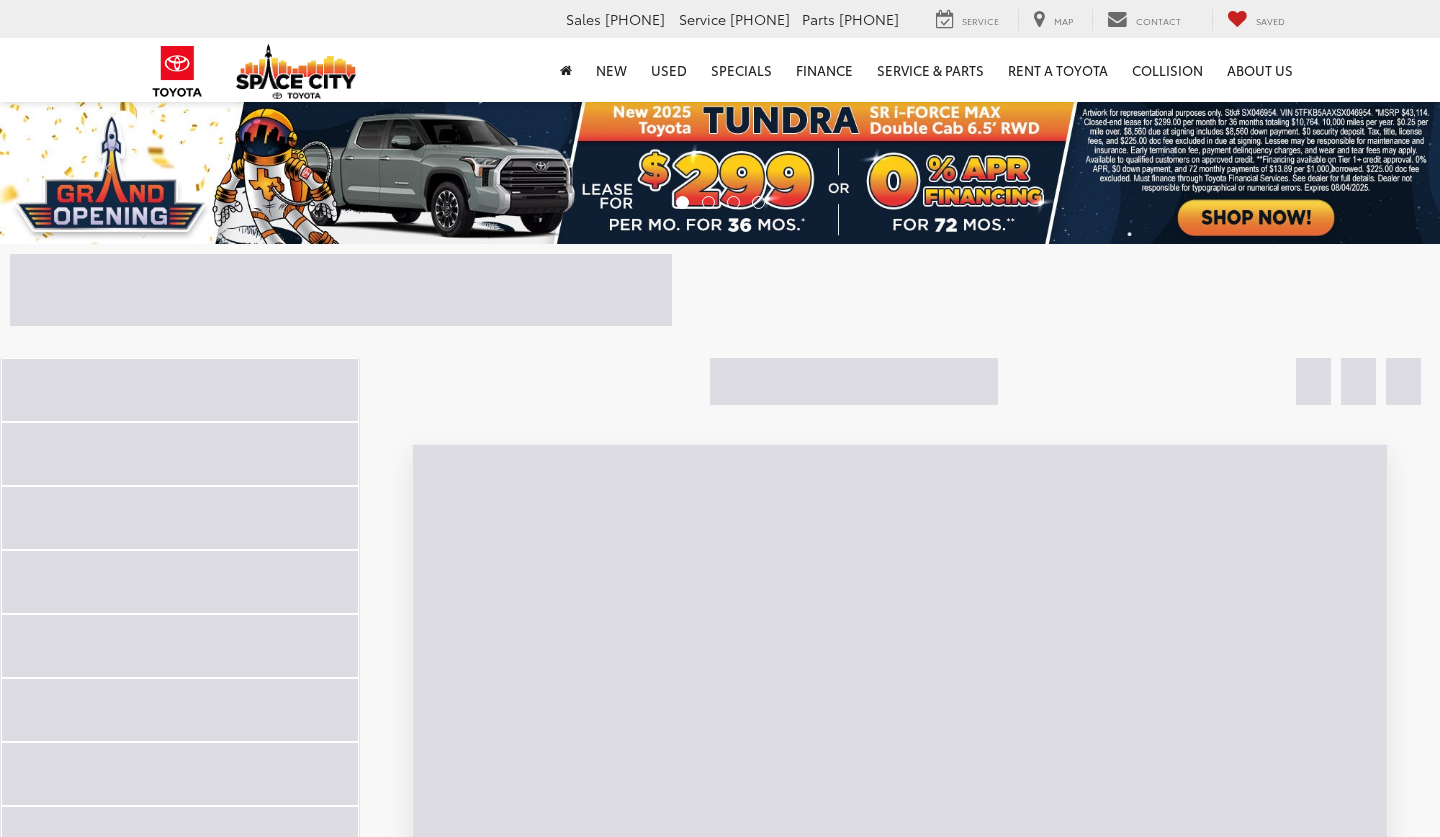 scroll, scrollTop: 0, scrollLeft: 0, axis: both 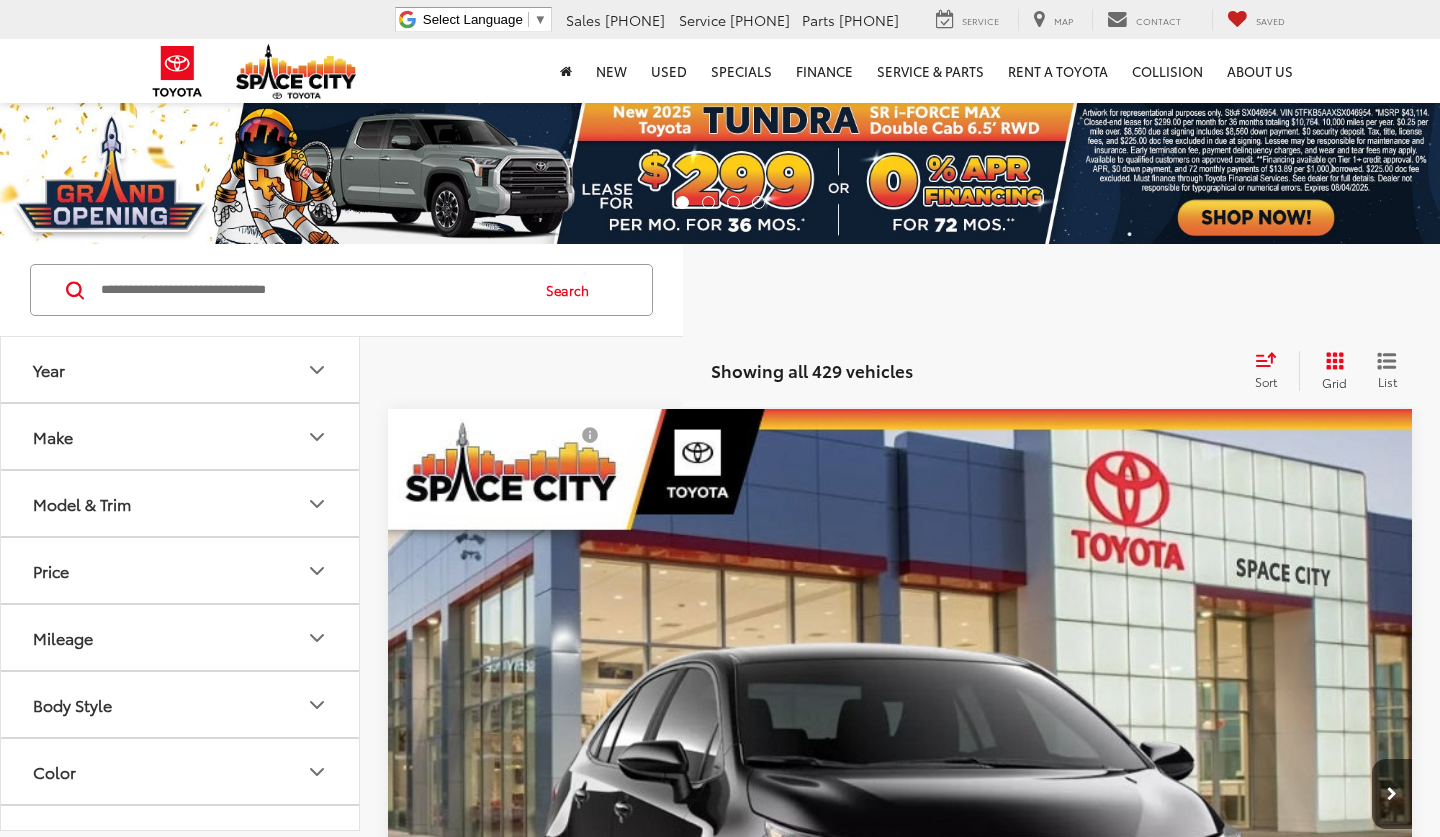 click 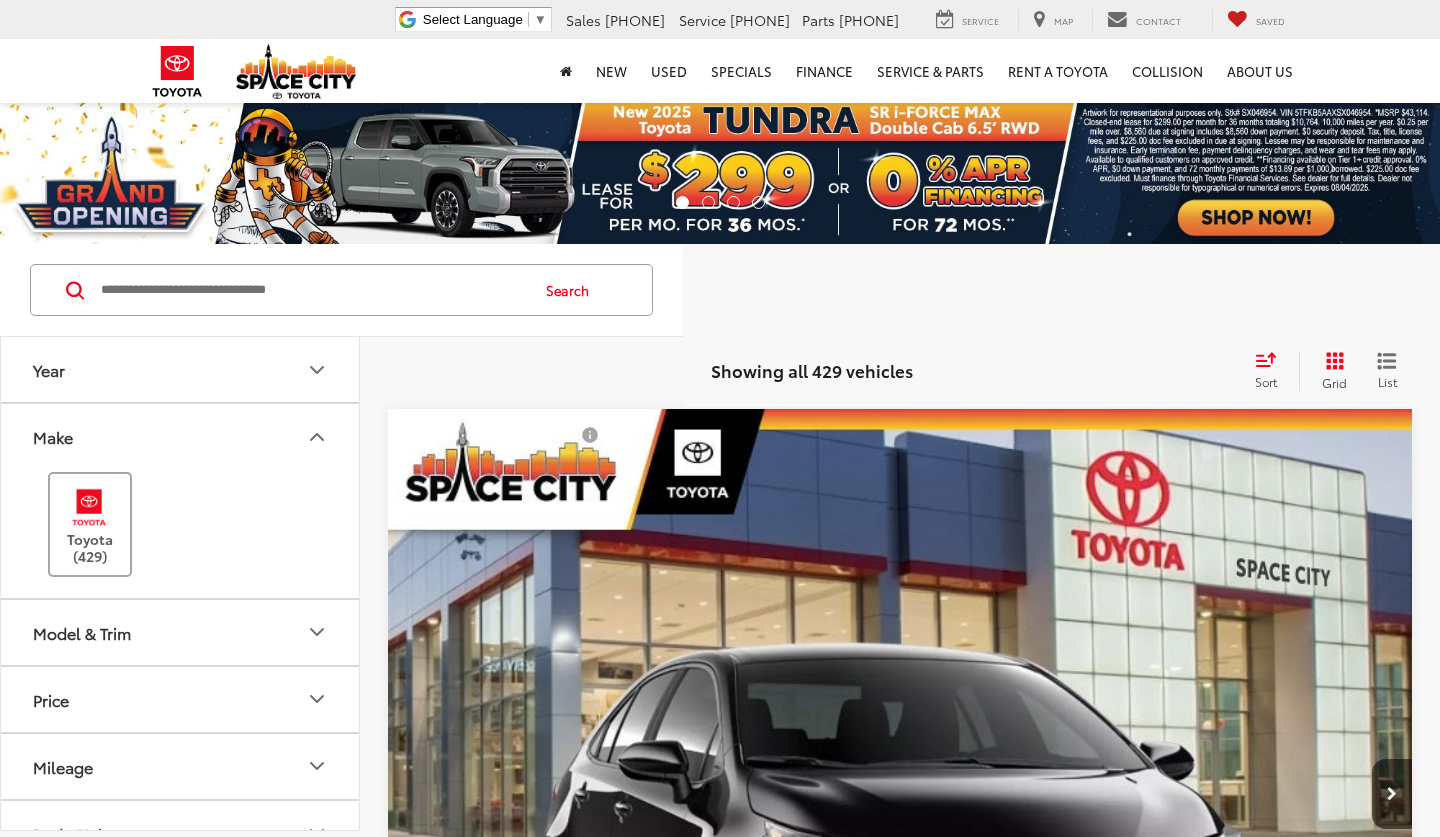 click at bounding box center [89, 507] 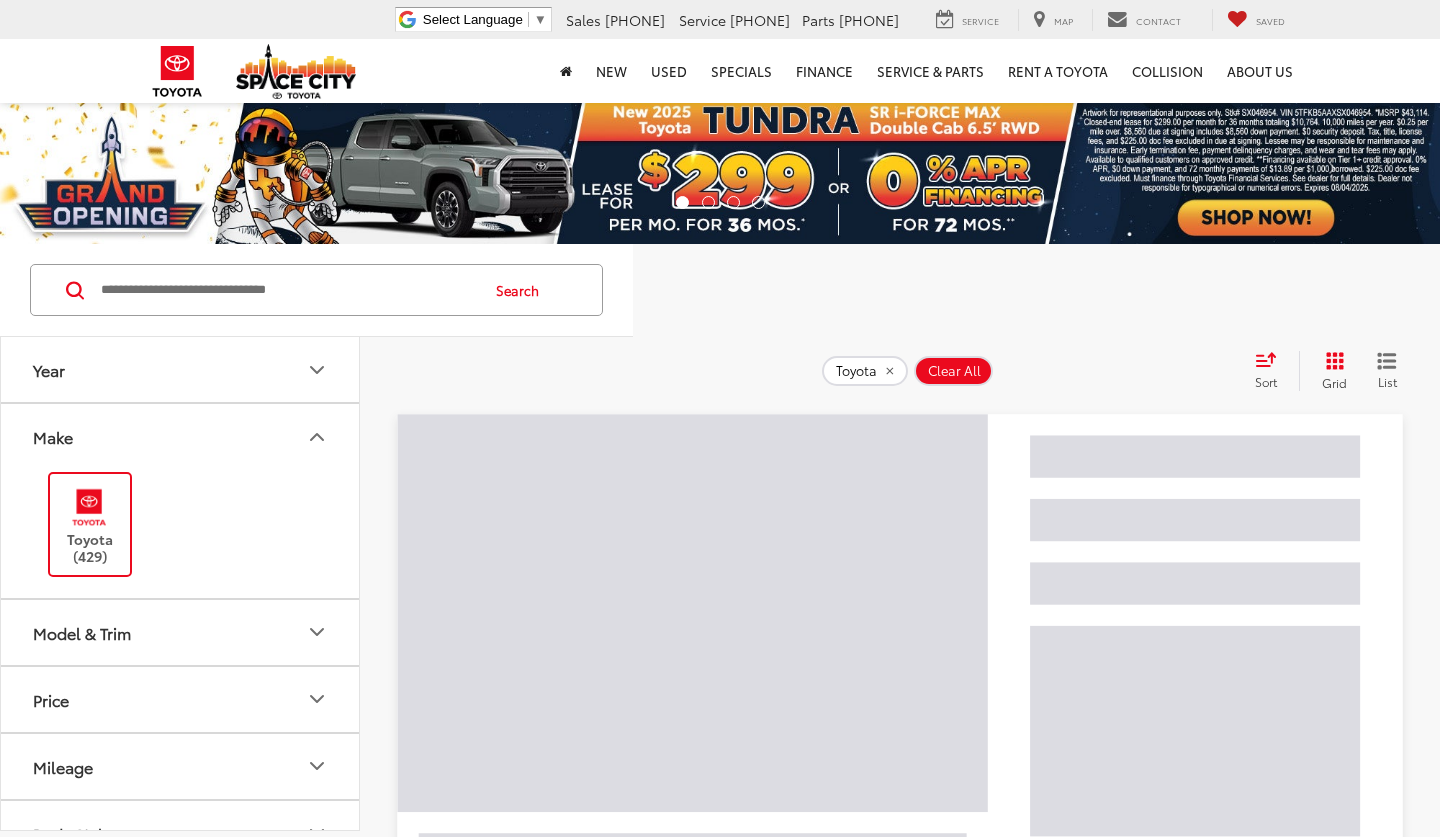 click 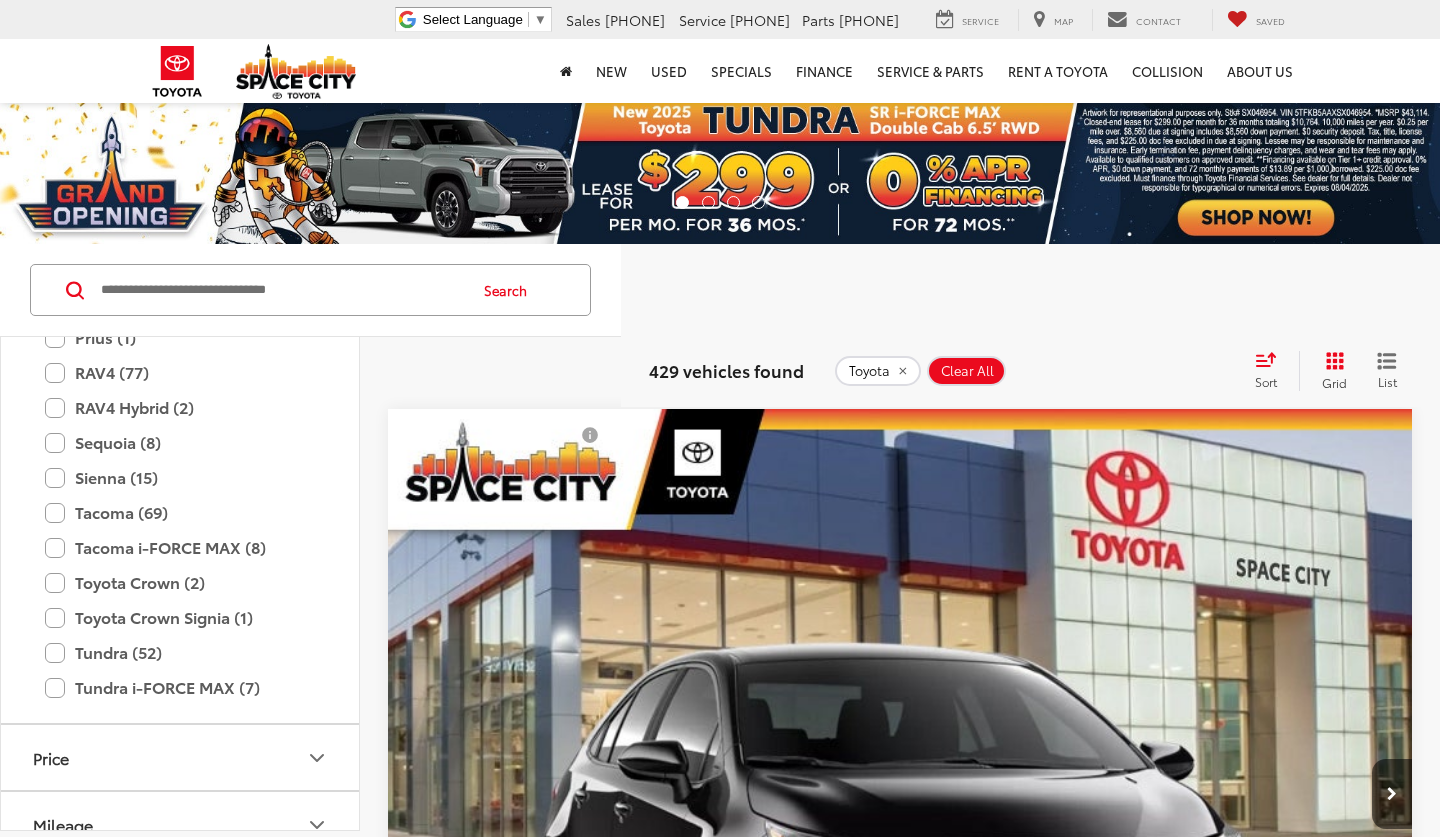scroll, scrollTop: 922, scrollLeft: 0, axis: vertical 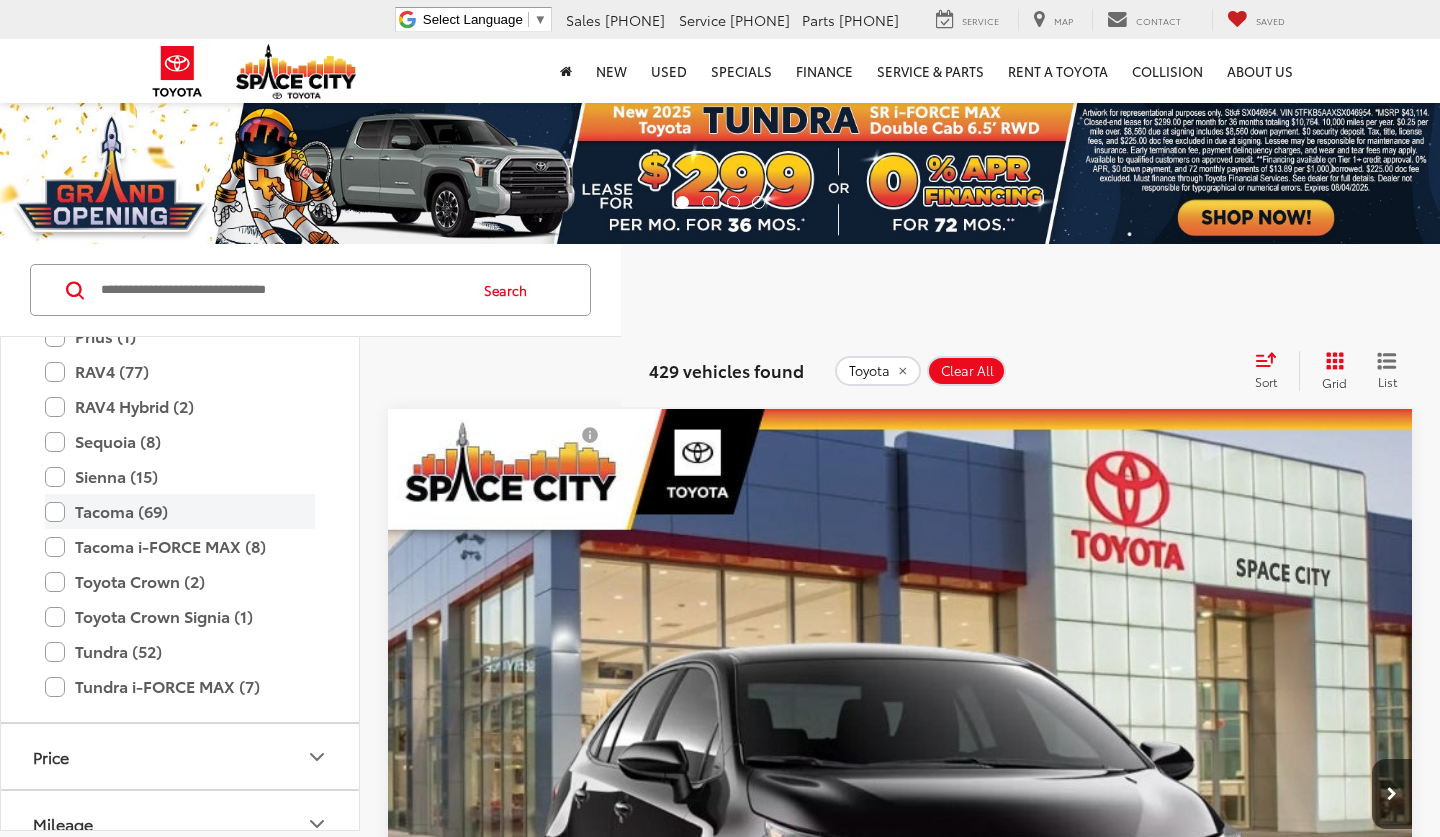 click on "Tacoma (69)" at bounding box center [180, 511] 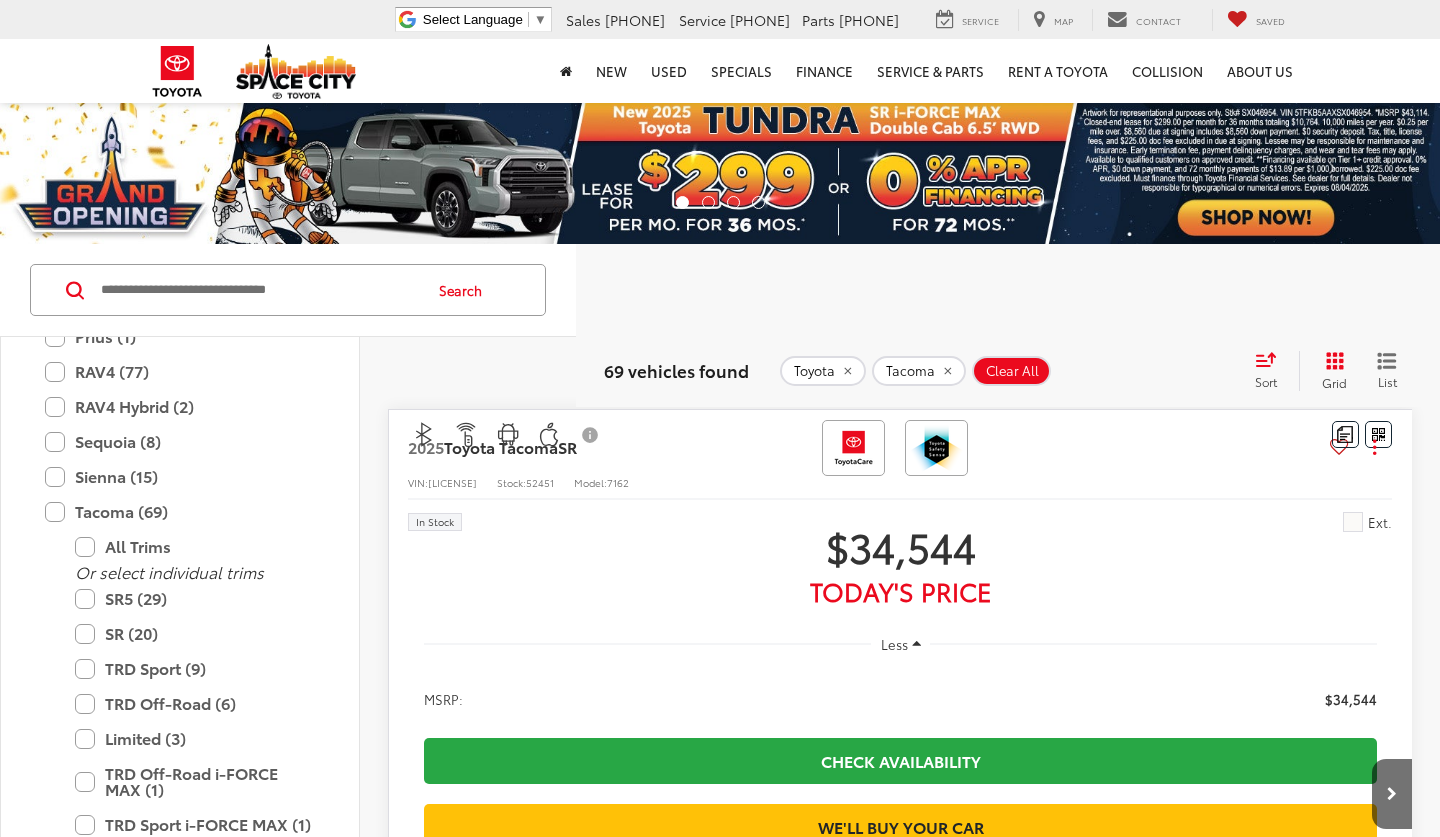 scroll, scrollTop: 179, scrollLeft: 0, axis: vertical 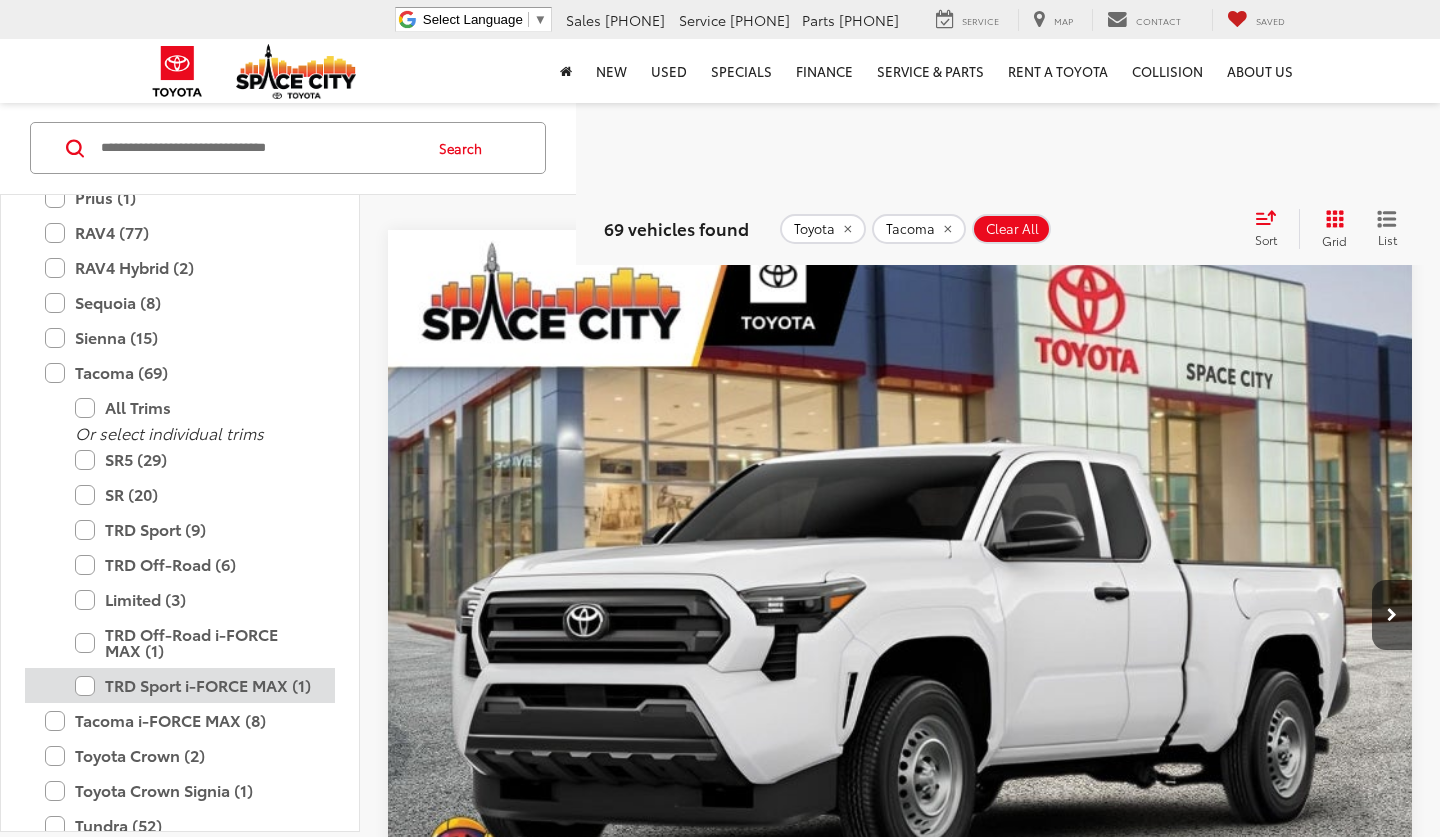 click on "TRD Sport i-FORCE MAX (1)" at bounding box center [195, 685] 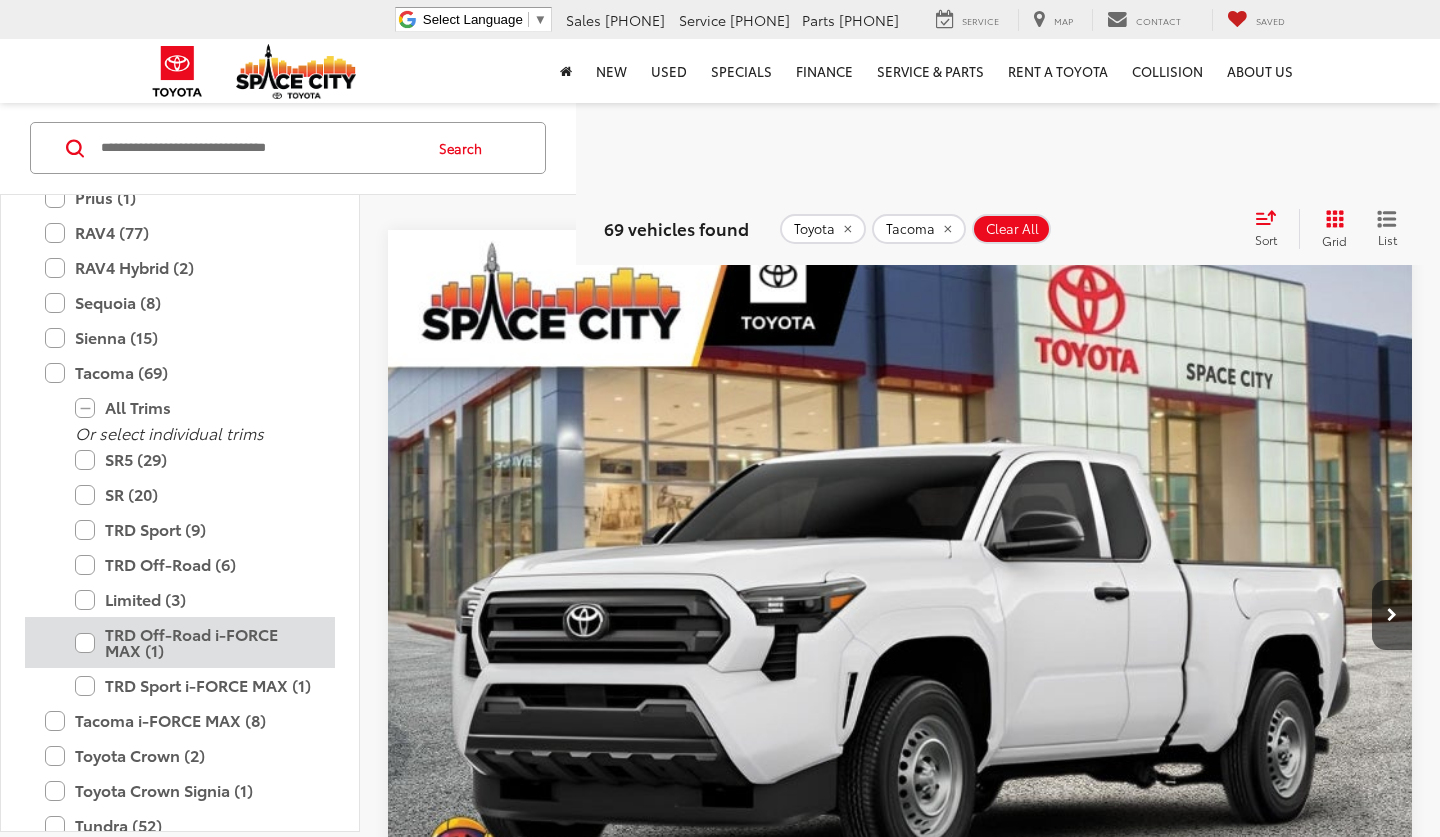 scroll, scrollTop: 142, scrollLeft: 0, axis: vertical 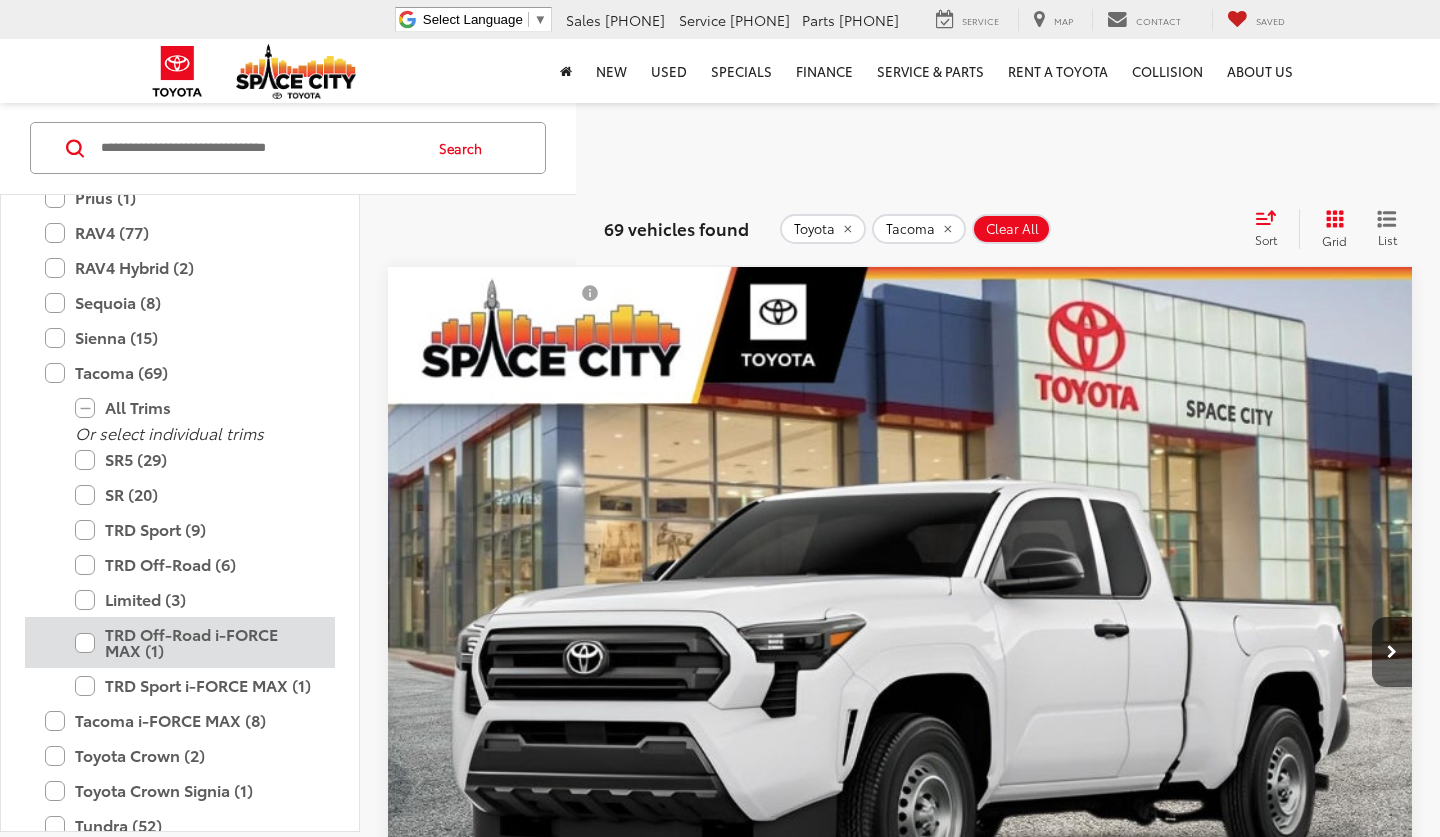 click on "TRD Off-Road i-FORCE MAX (1)" at bounding box center [195, 642] 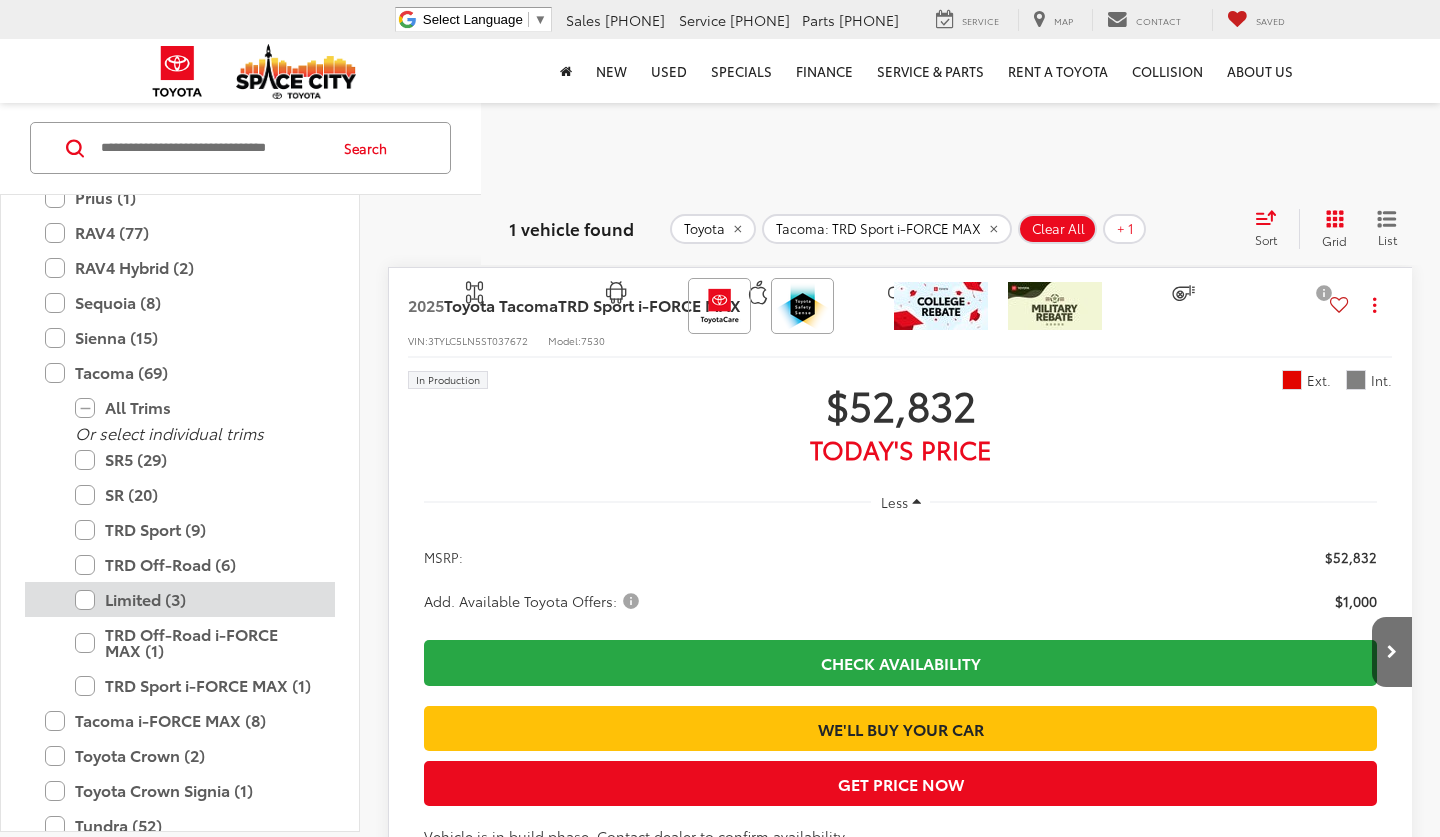 click on "Limited (3)" at bounding box center [195, 599] 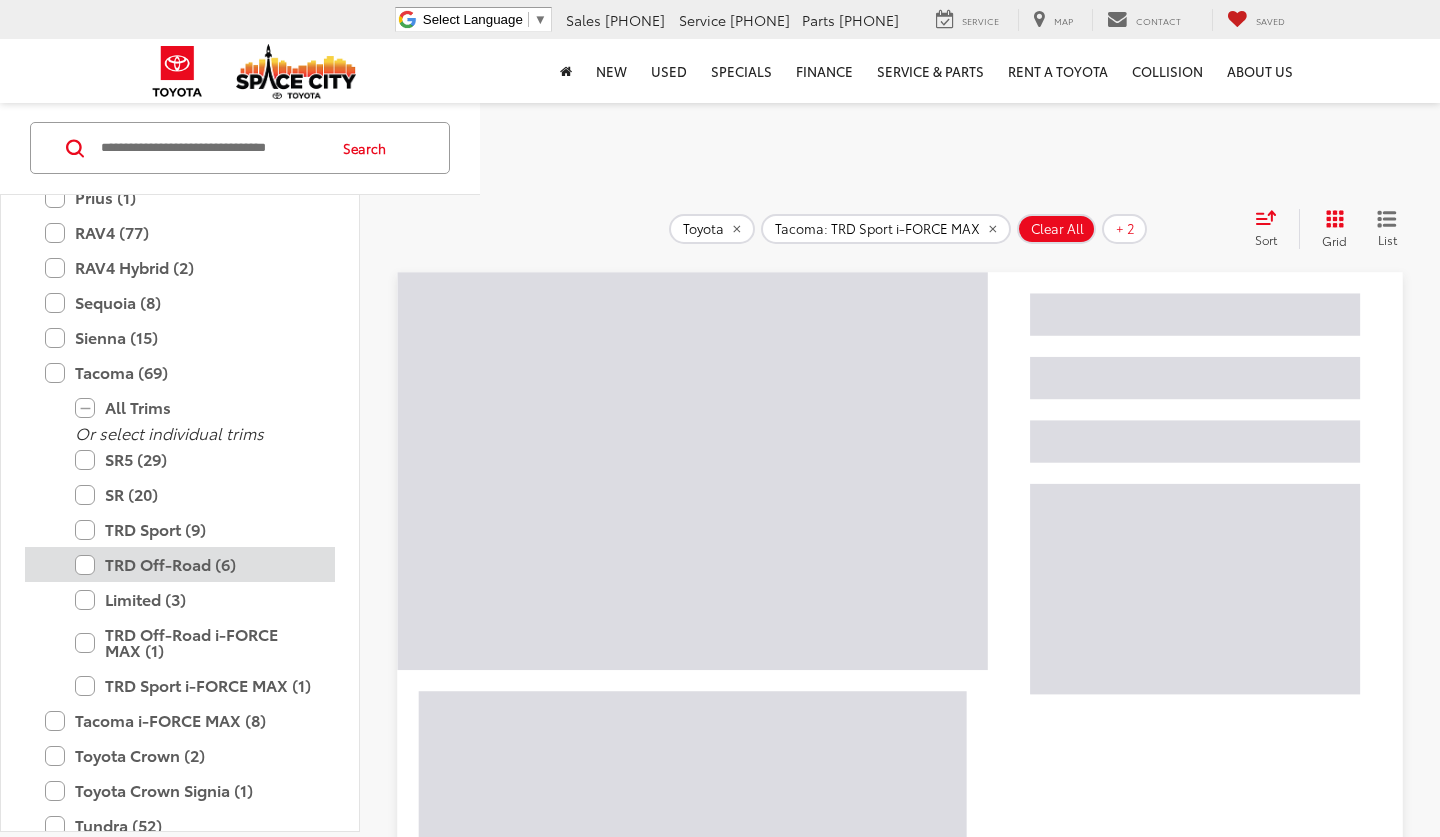 click on "TRD Off-Road (6)" at bounding box center (195, 564) 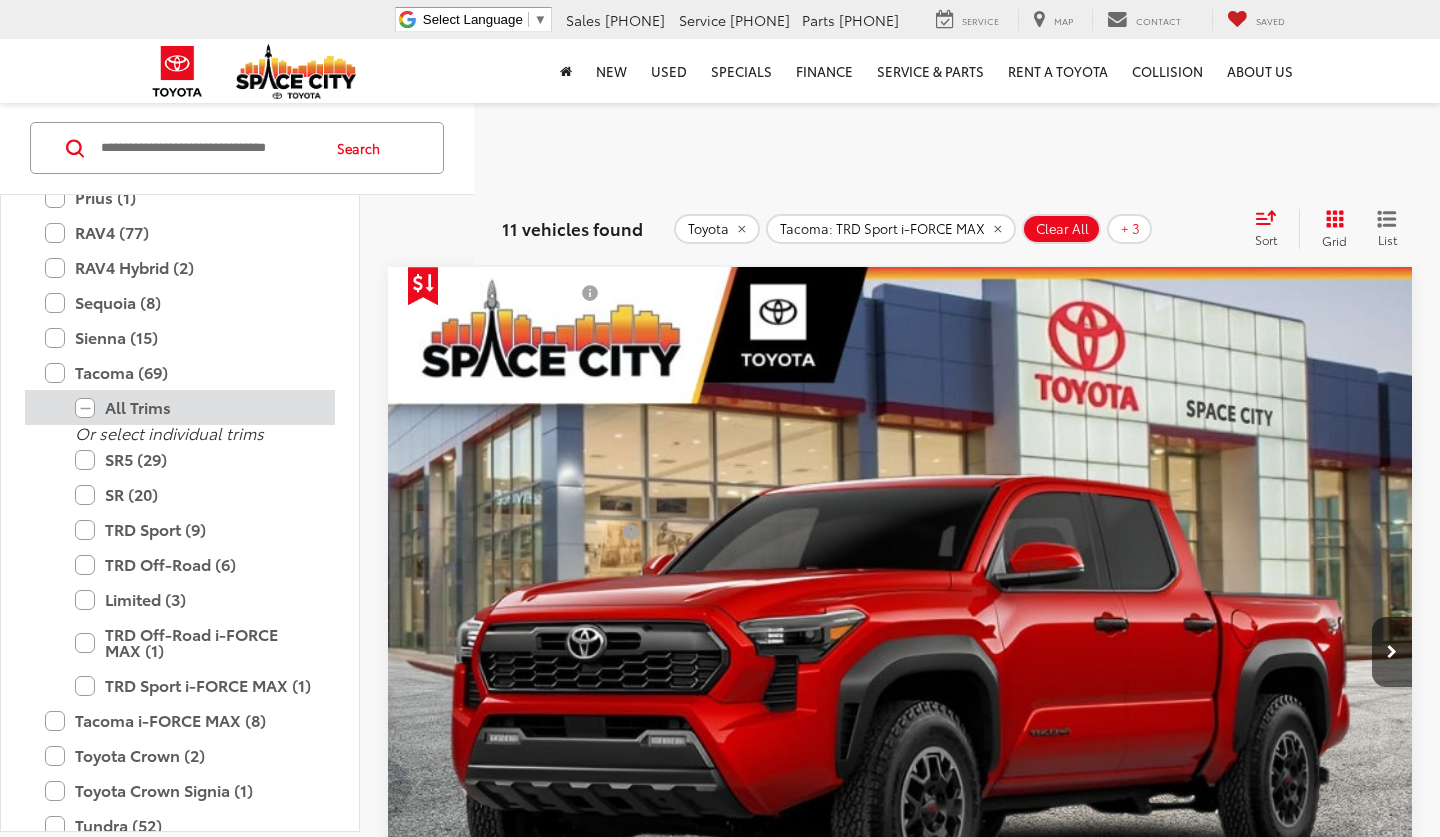click on "All Trims" at bounding box center [195, 408] 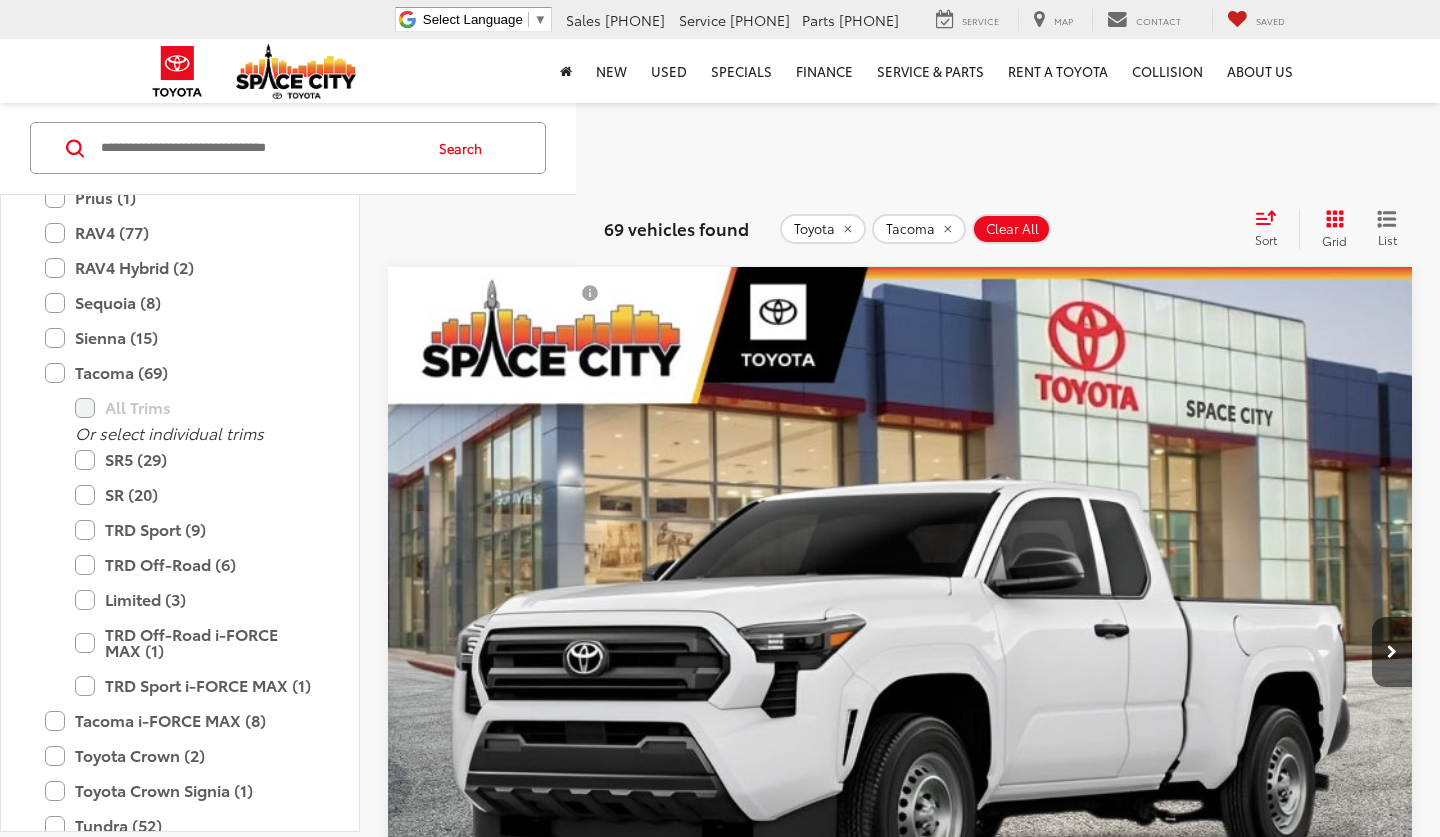 click 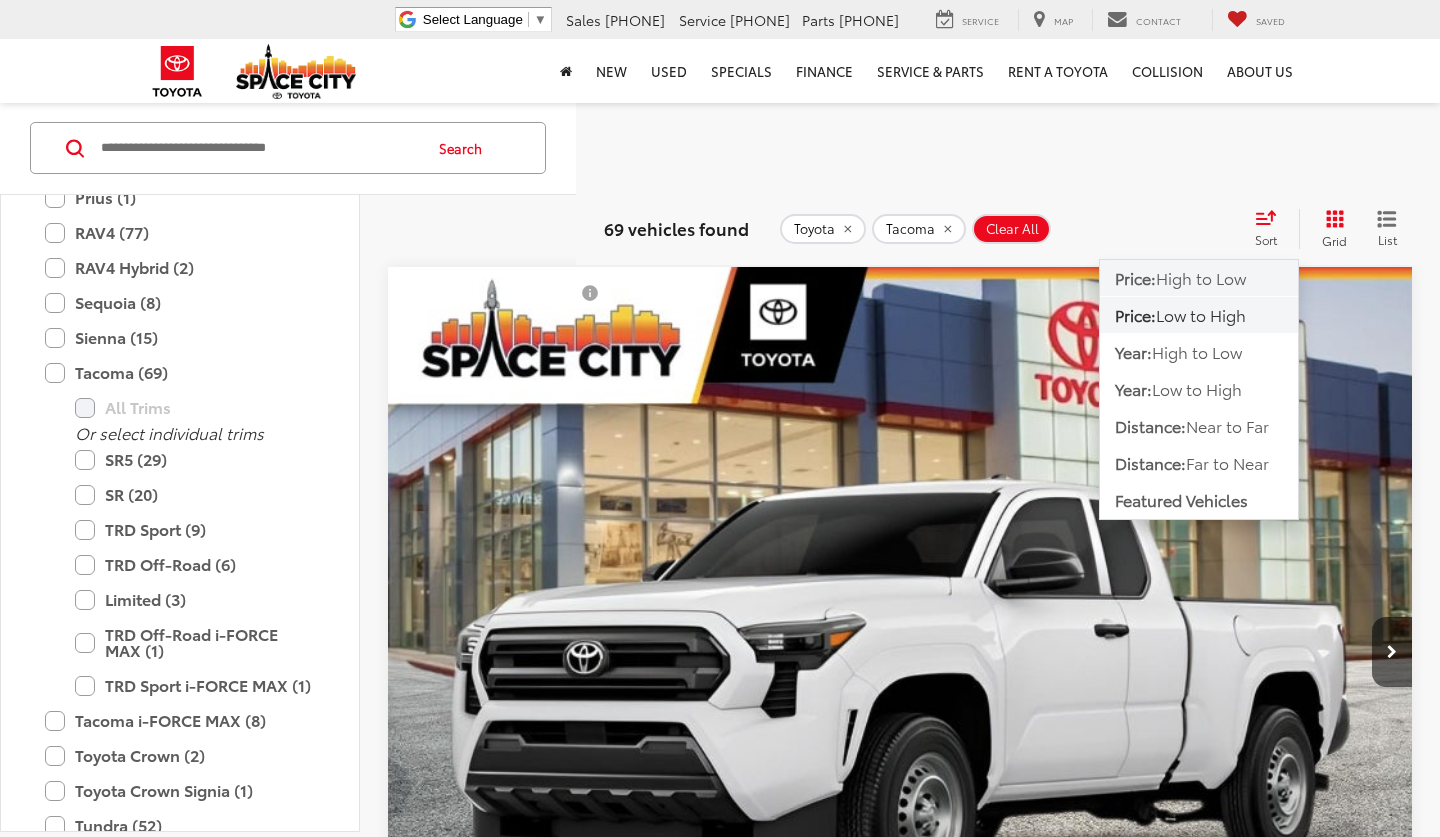 click on "High to Low" at bounding box center [1201, 277] 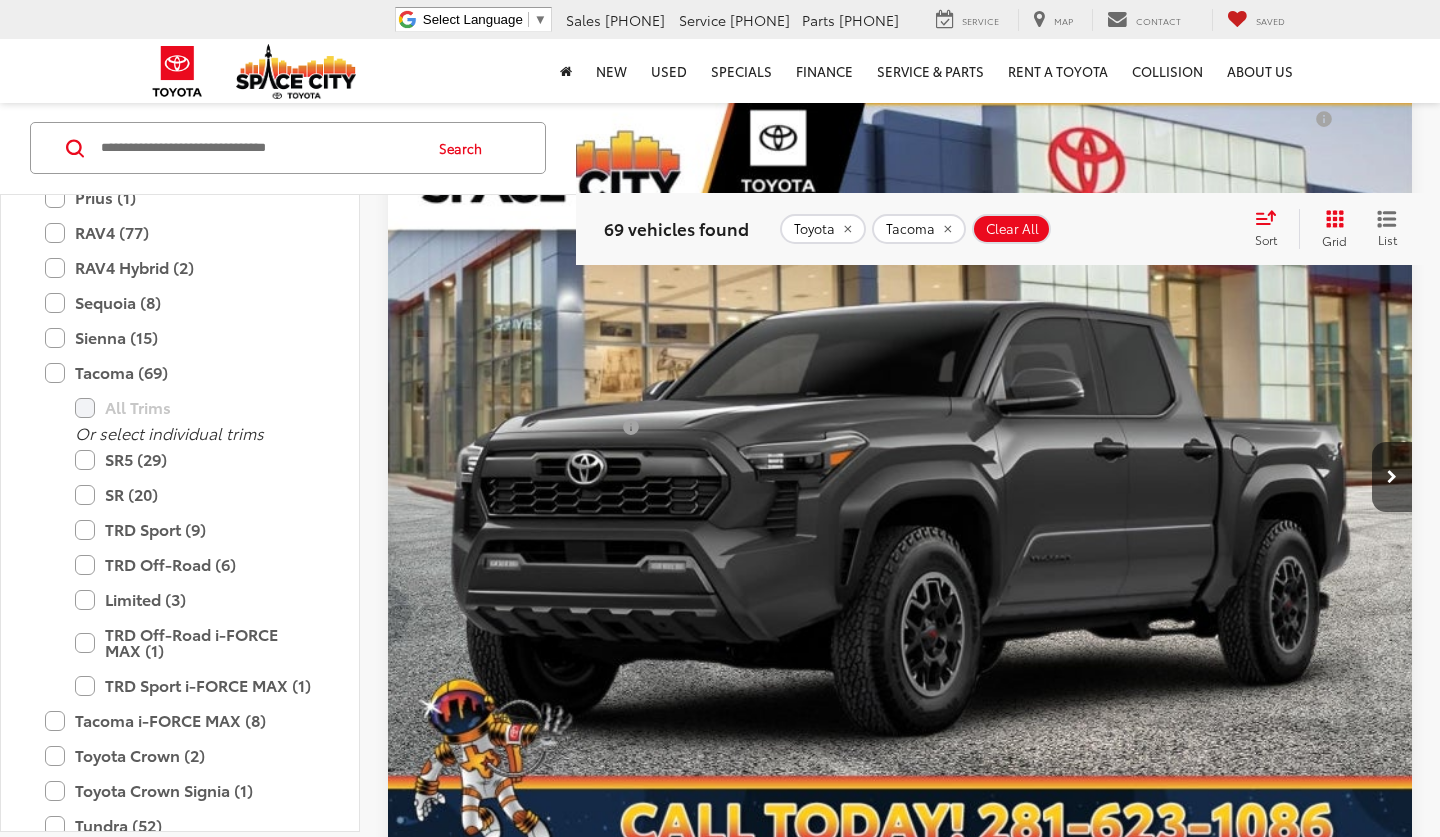 scroll, scrollTop: 4359, scrollLeft: 0, axis: vertical 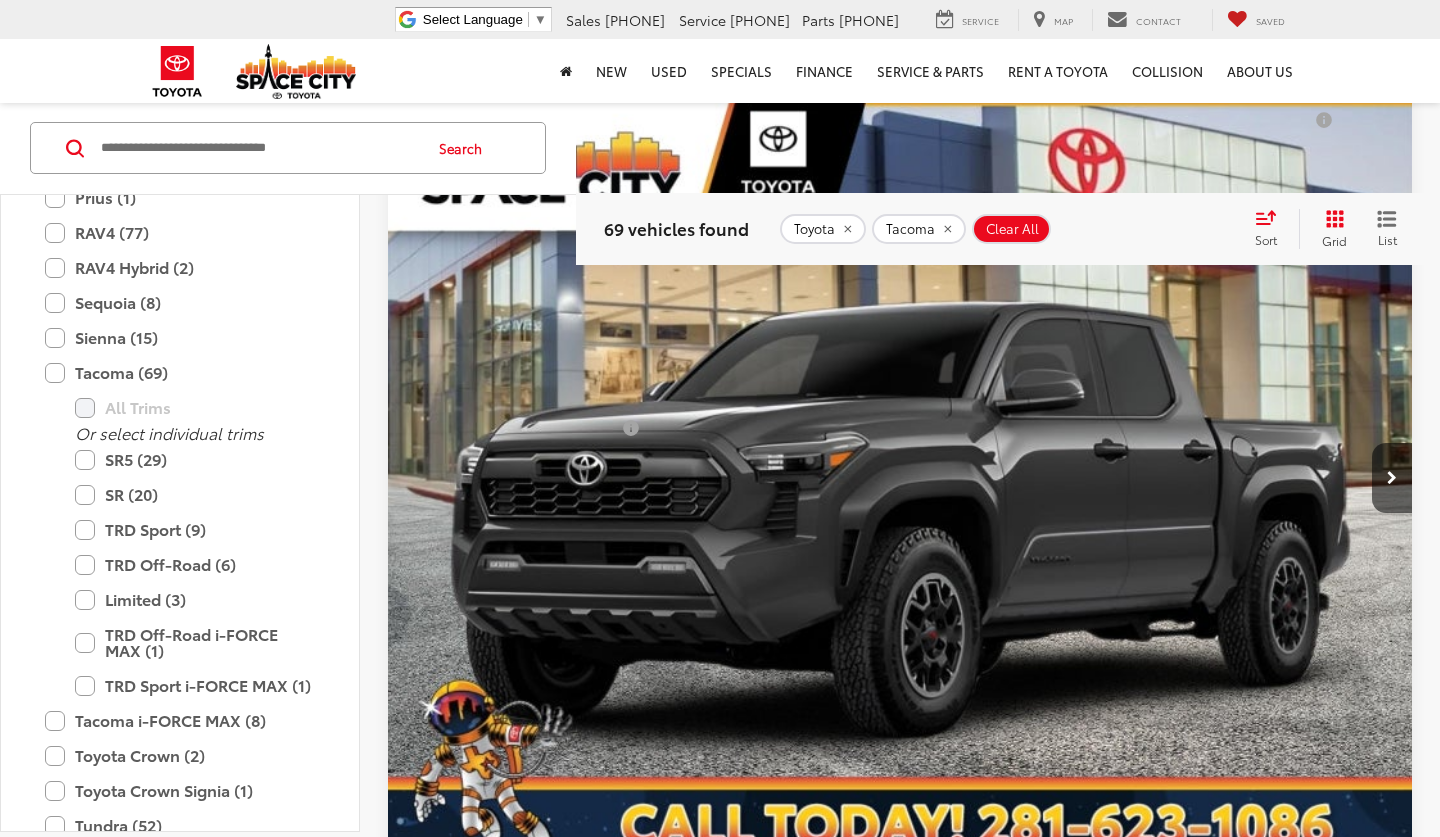 click at bounding box center [900, 479] 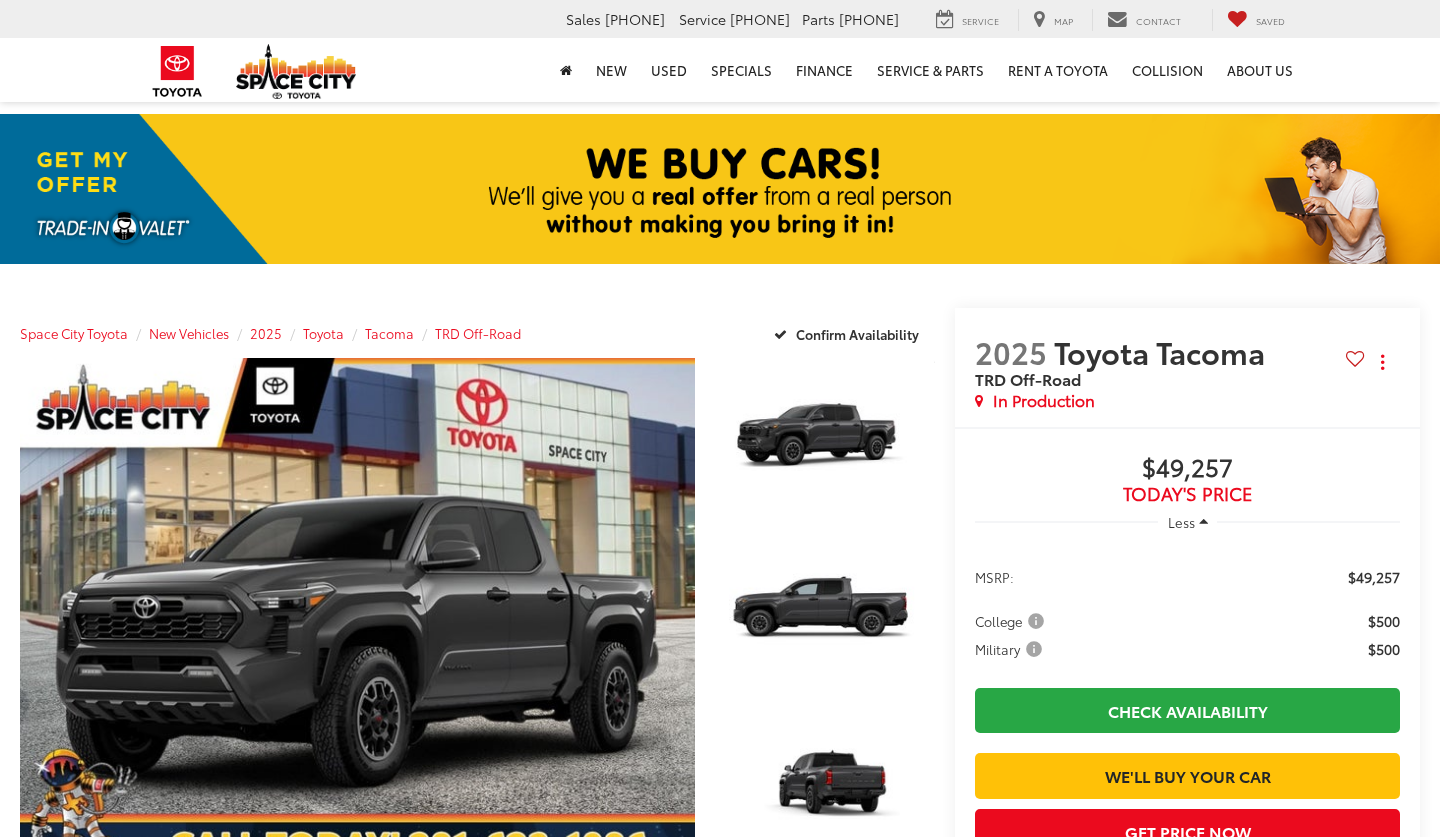 scroll, scrollTop: 342, scrollLeft: 0, axis: vertical 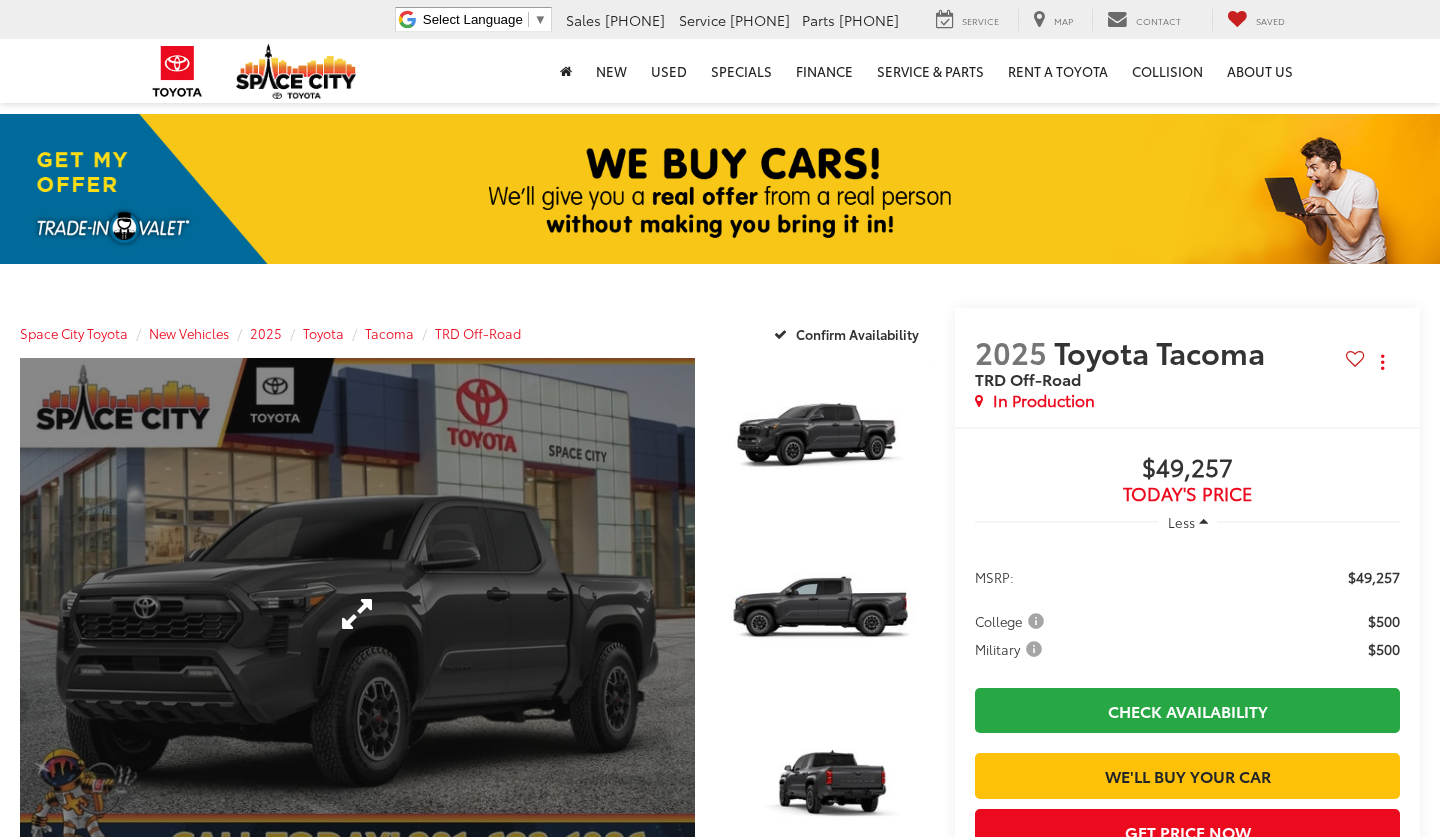 click at bounding box center [357, 614] 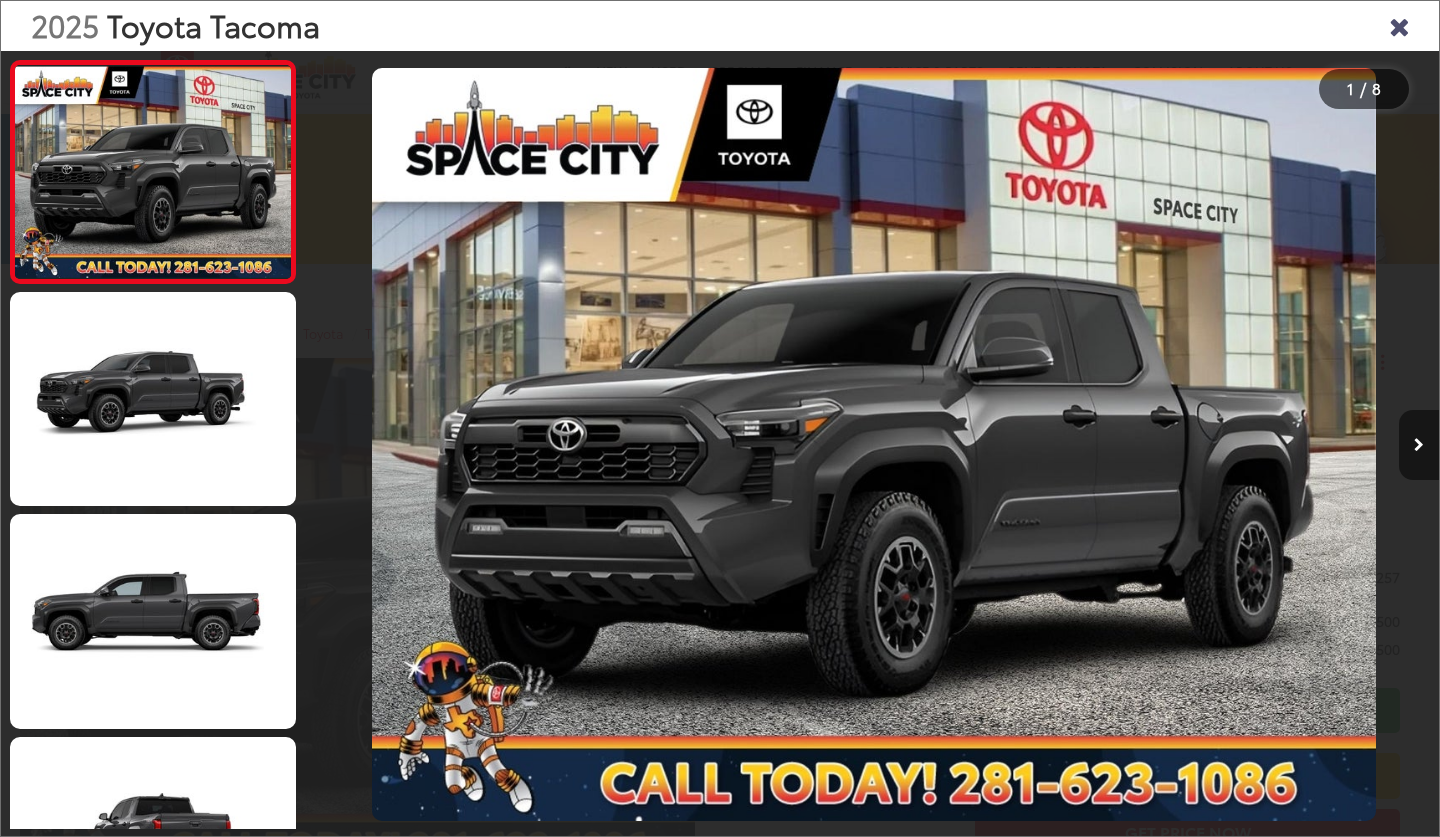 click at bounding box center [1419, 445] 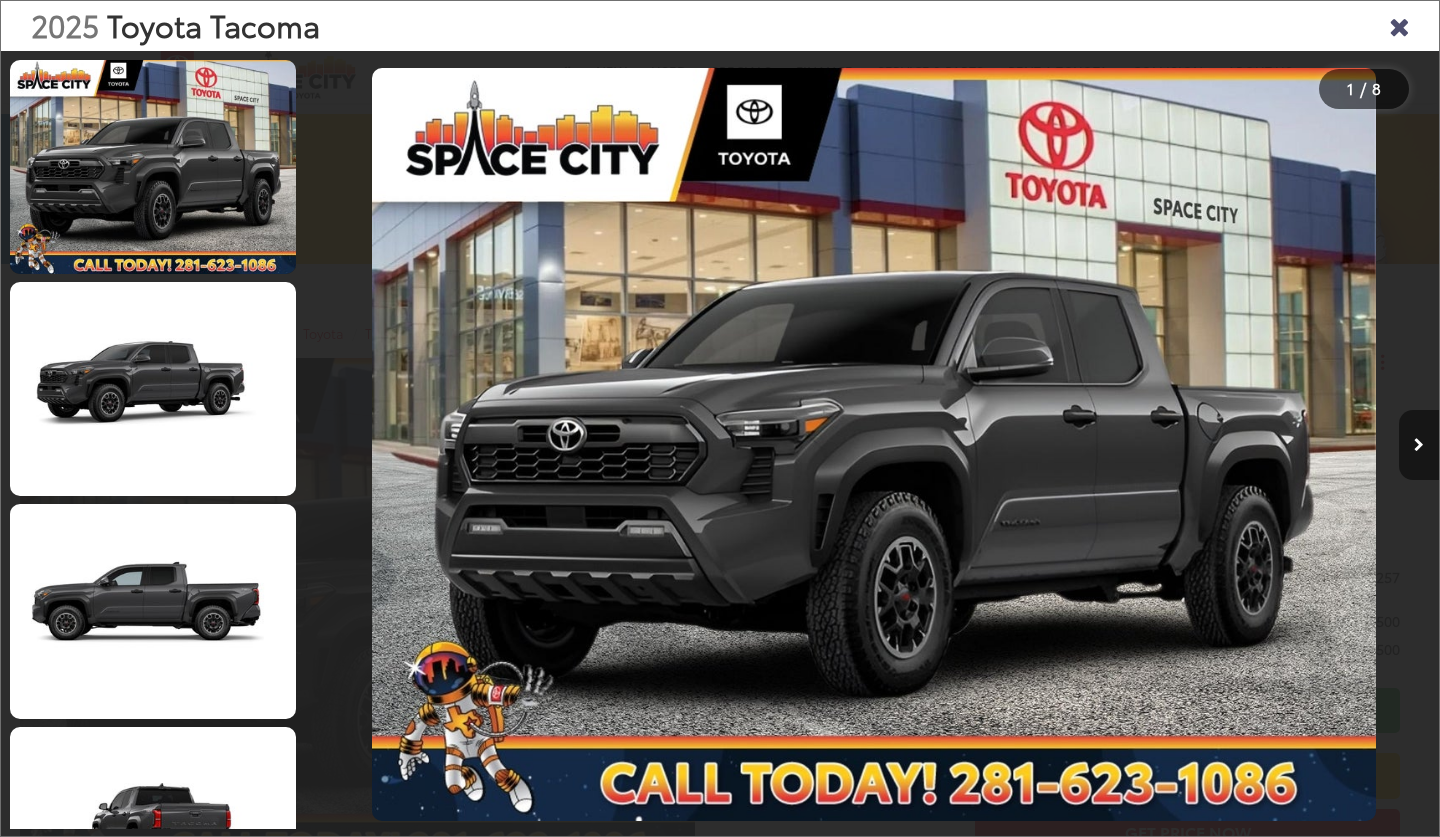 scroll, scrollTop: 0, scrollLeft: 1130, axis: horizontal 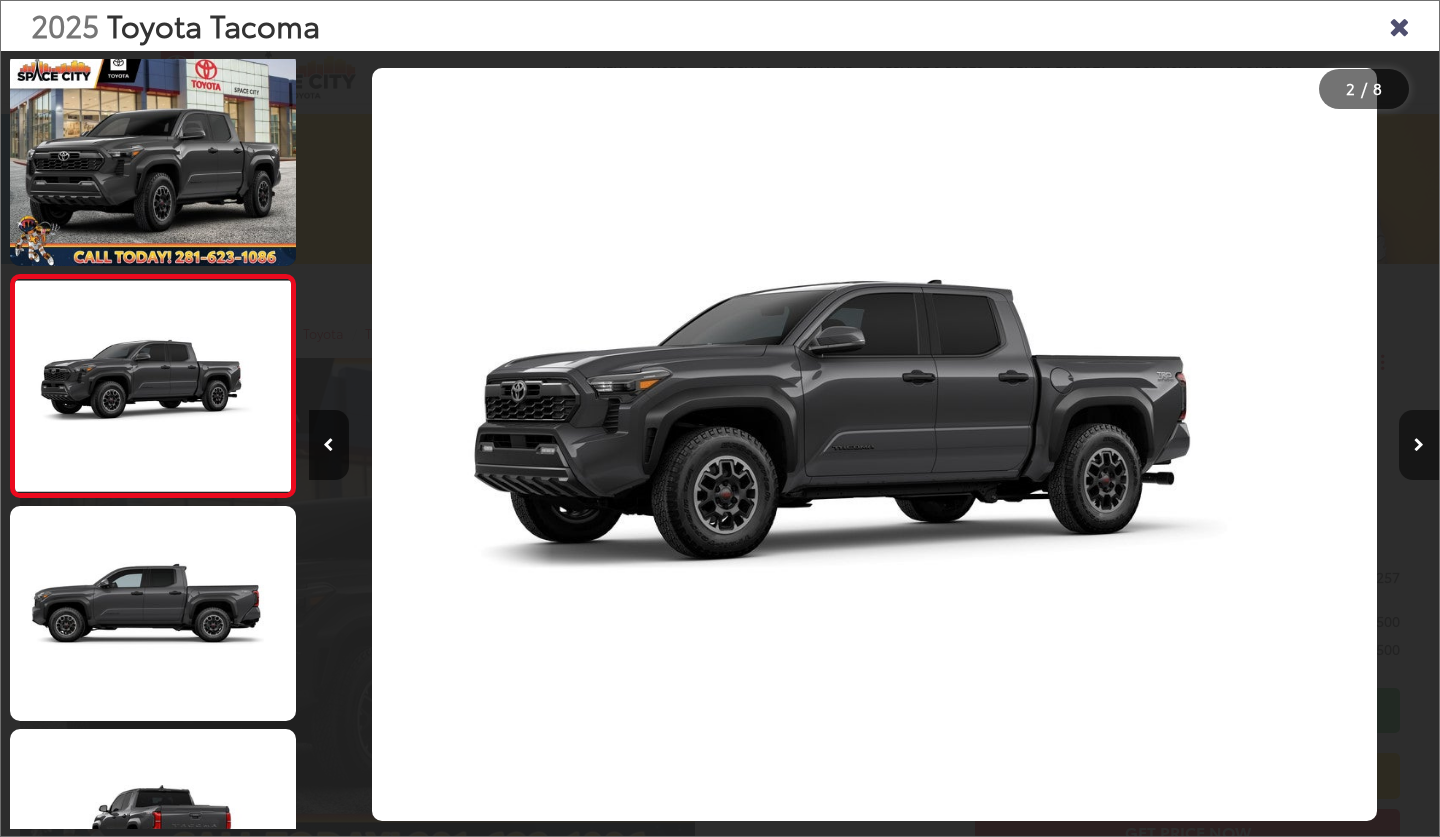 click at bounding box center (1419, 445) 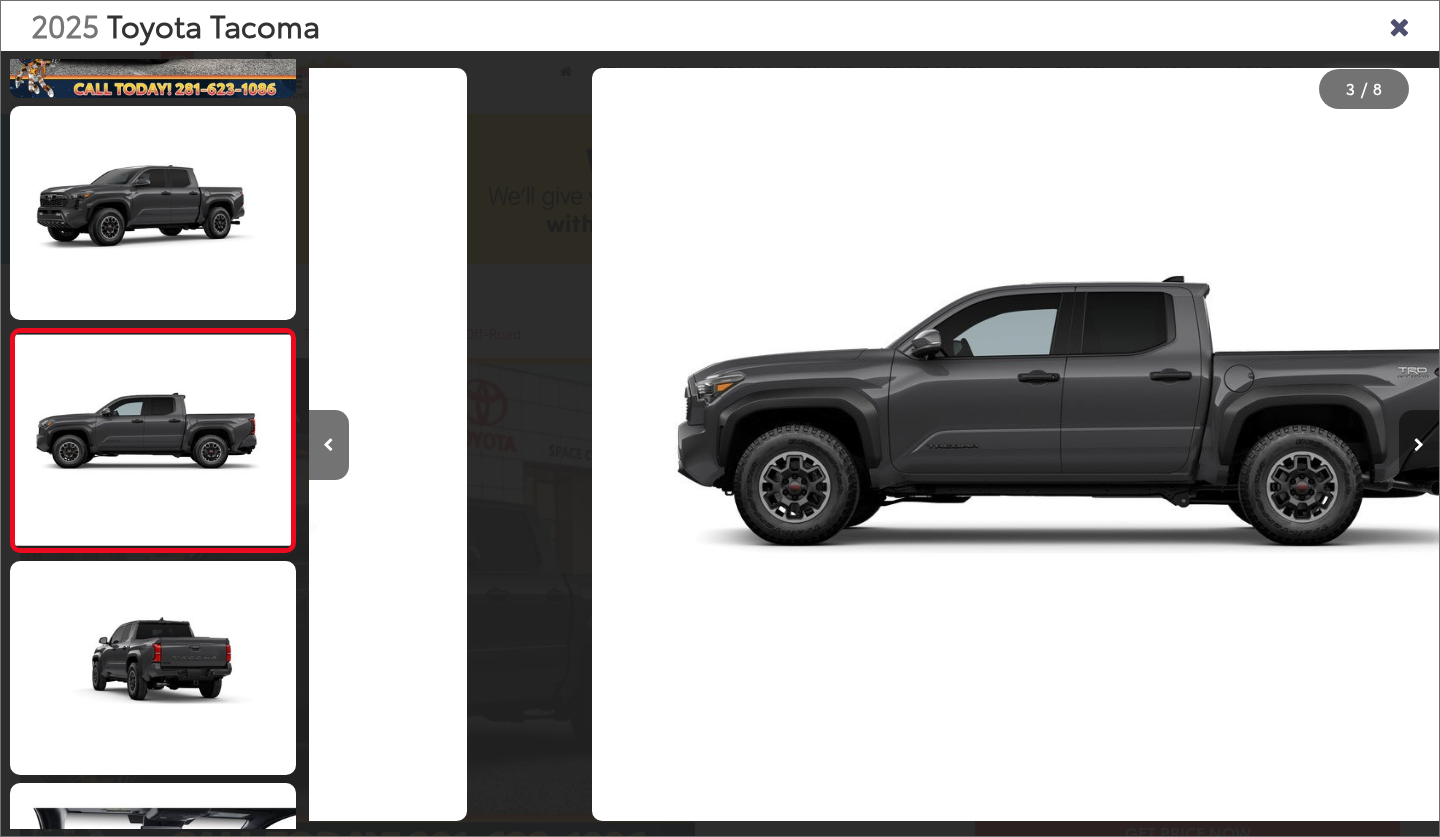 scroll, scrollTop: 0, scrollLeft: 2261, axis: horizontal 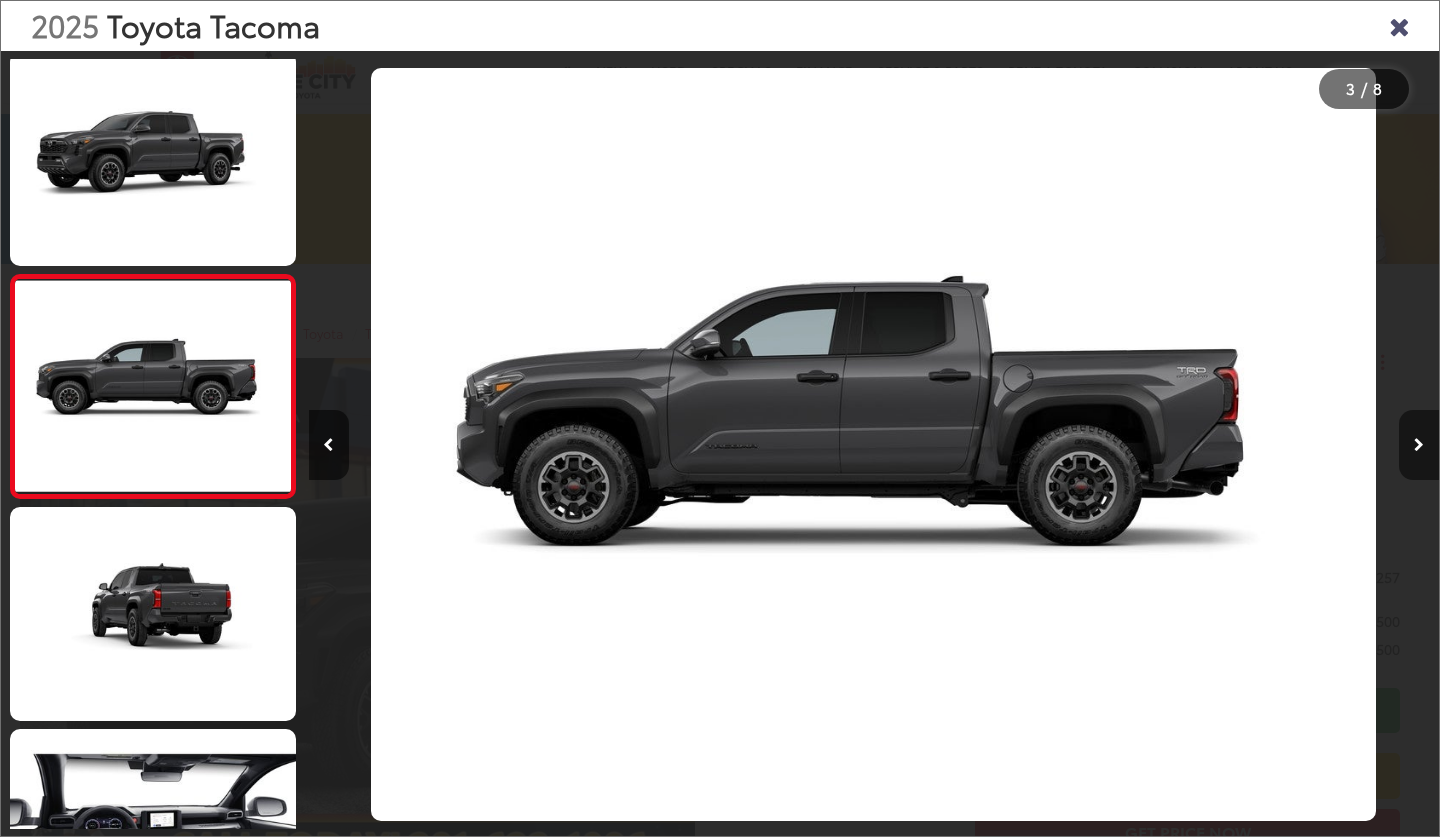 click at bounding box center [1419, 445] 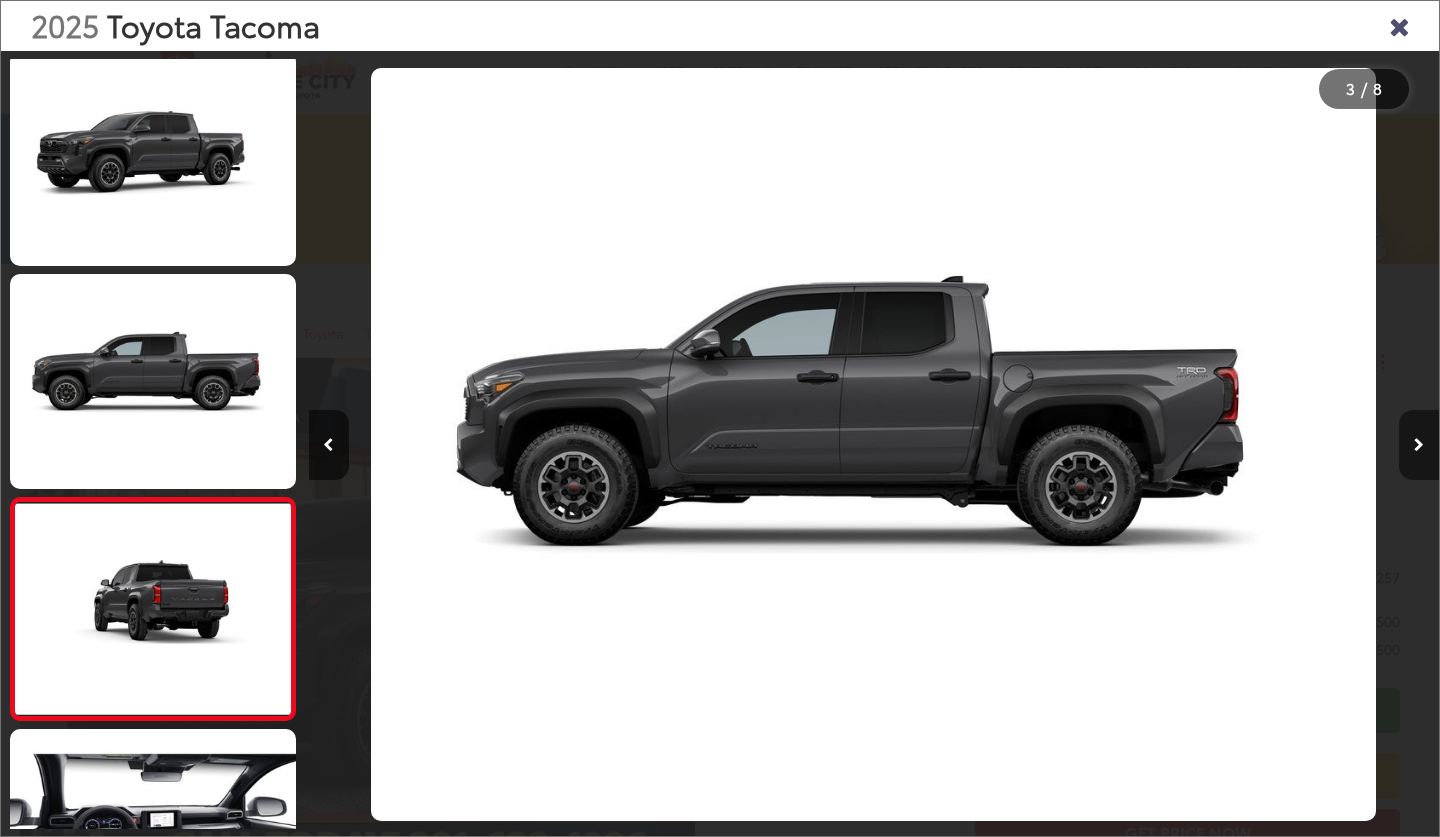 scroll, scrollTop: 0, scrollLeft: 3391, axis: horizontal 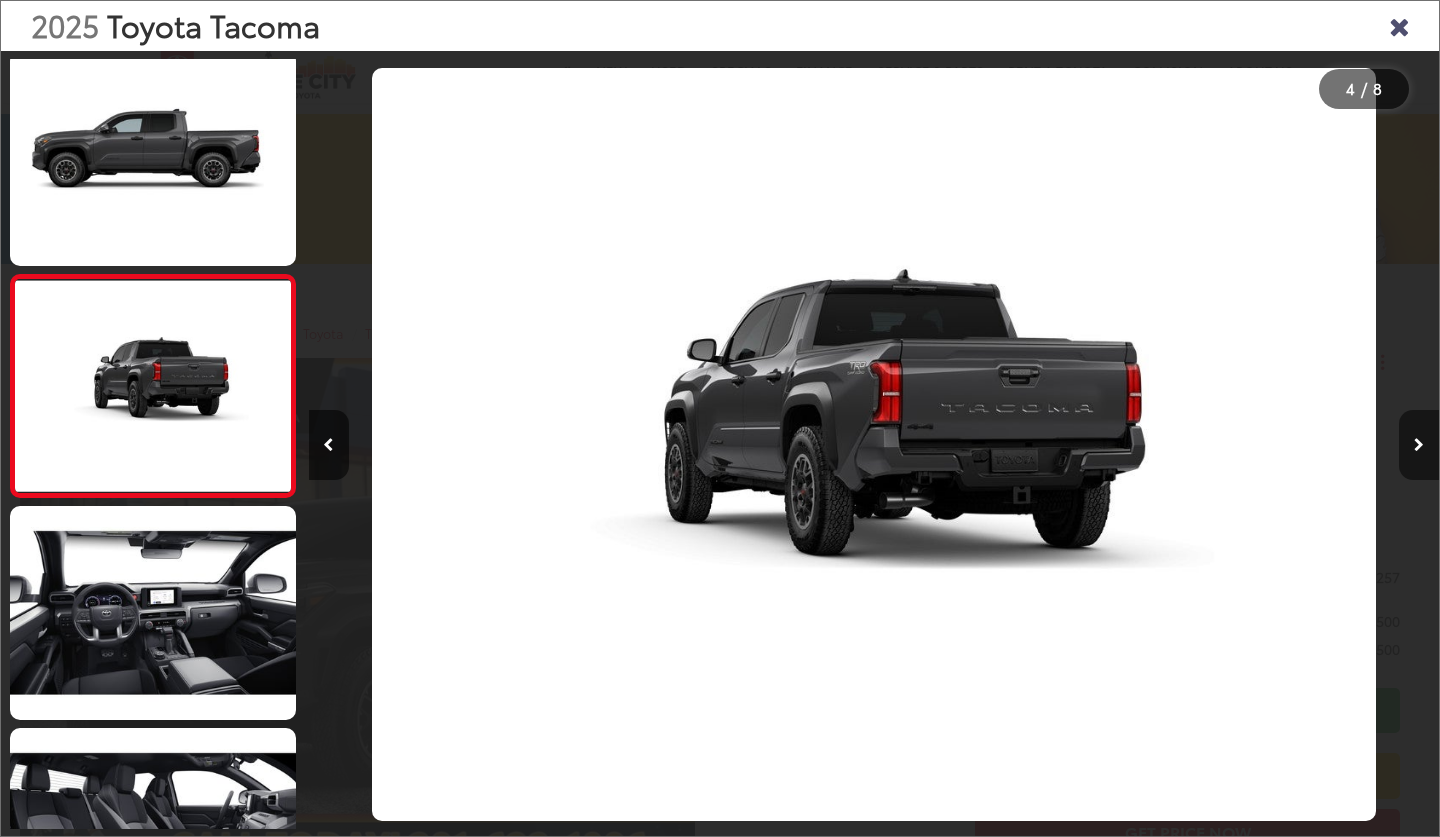 click at bounding box center (1419, 445) 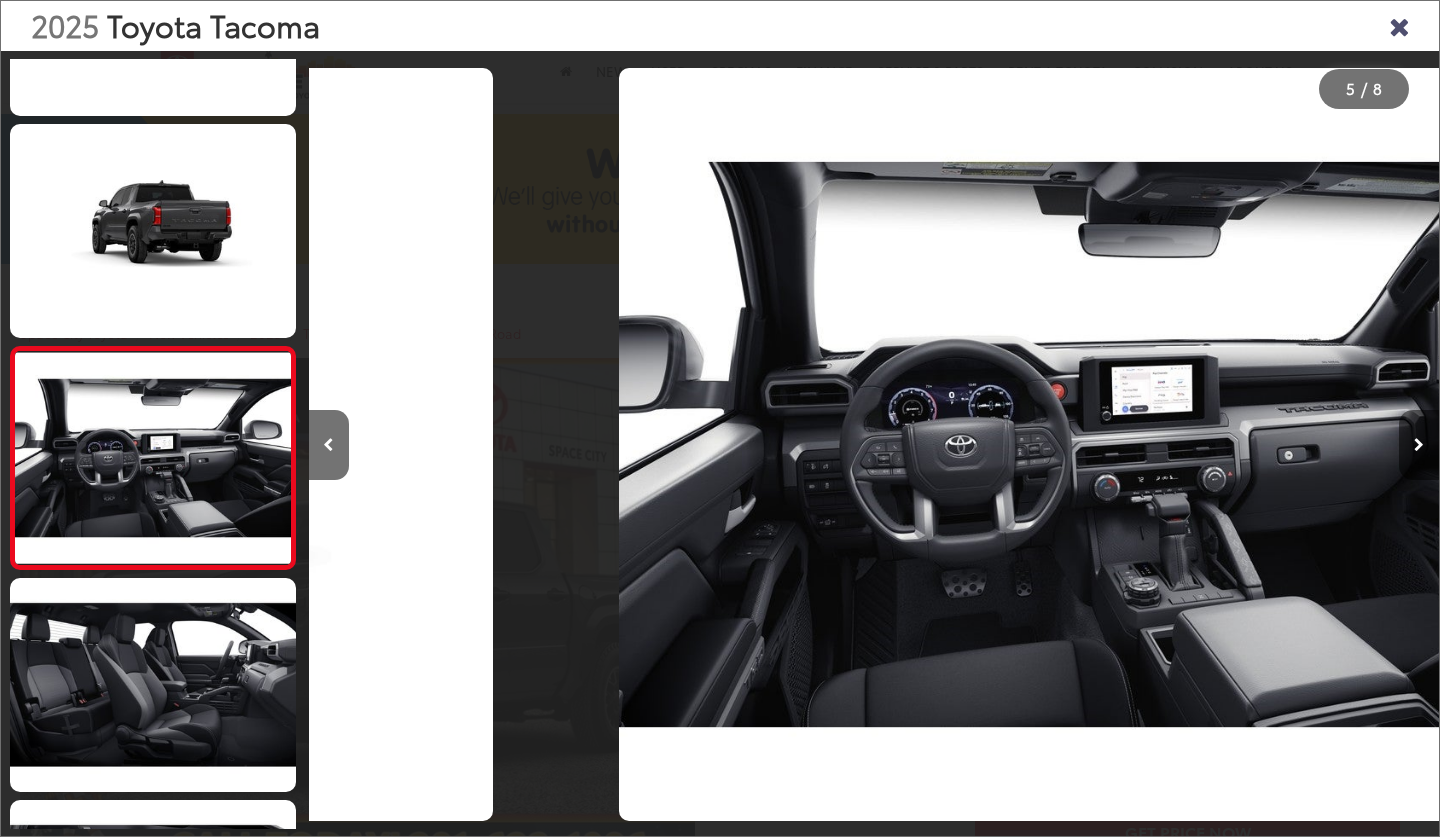 scroll, scrollTop: 0, scrollLeft: 4522, axis: horizontal 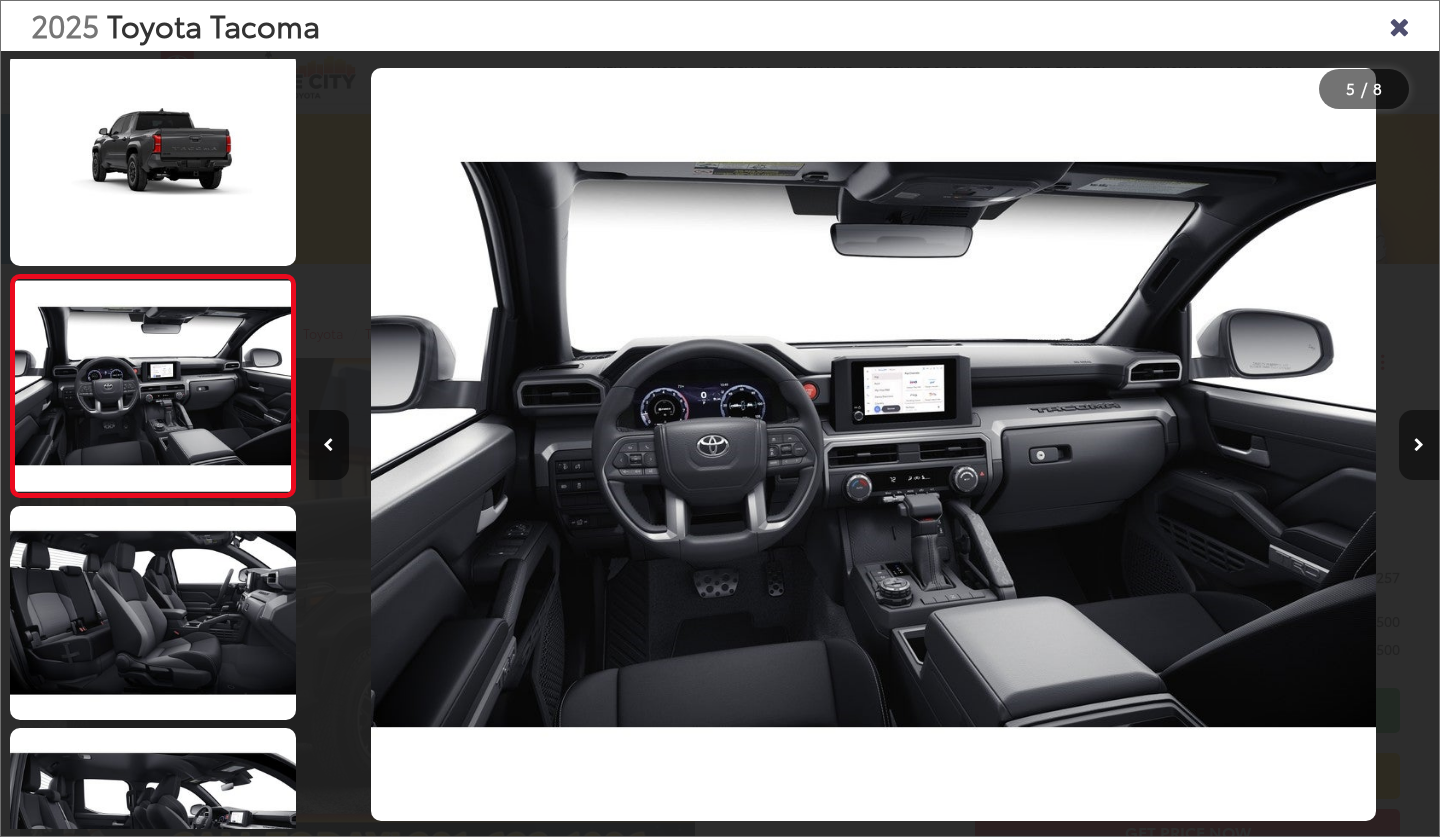 click at bounding box center [1419, 445] 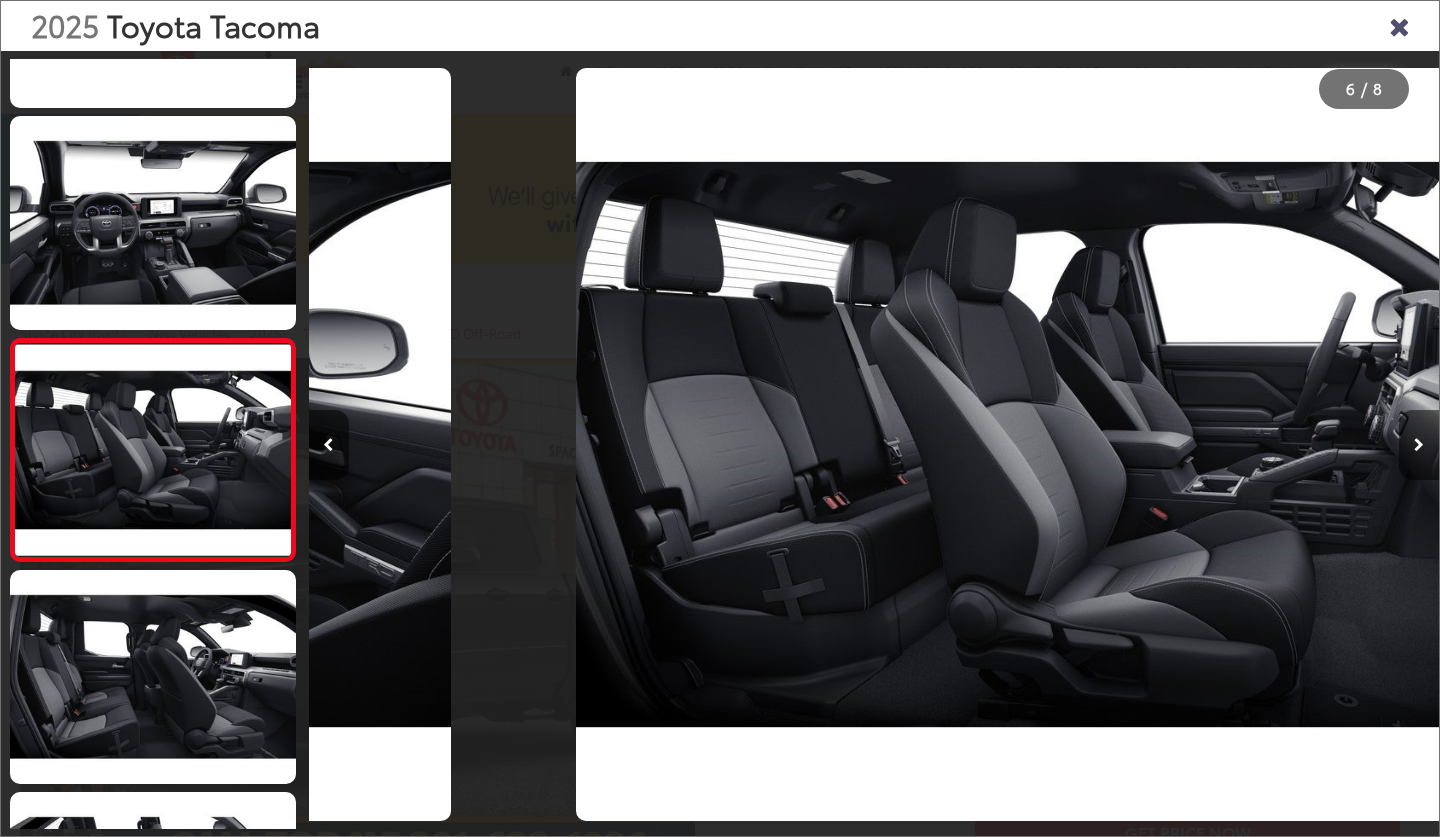 scroll, scrollTop: 0, scrollLeft: 5652, axis: horizontal 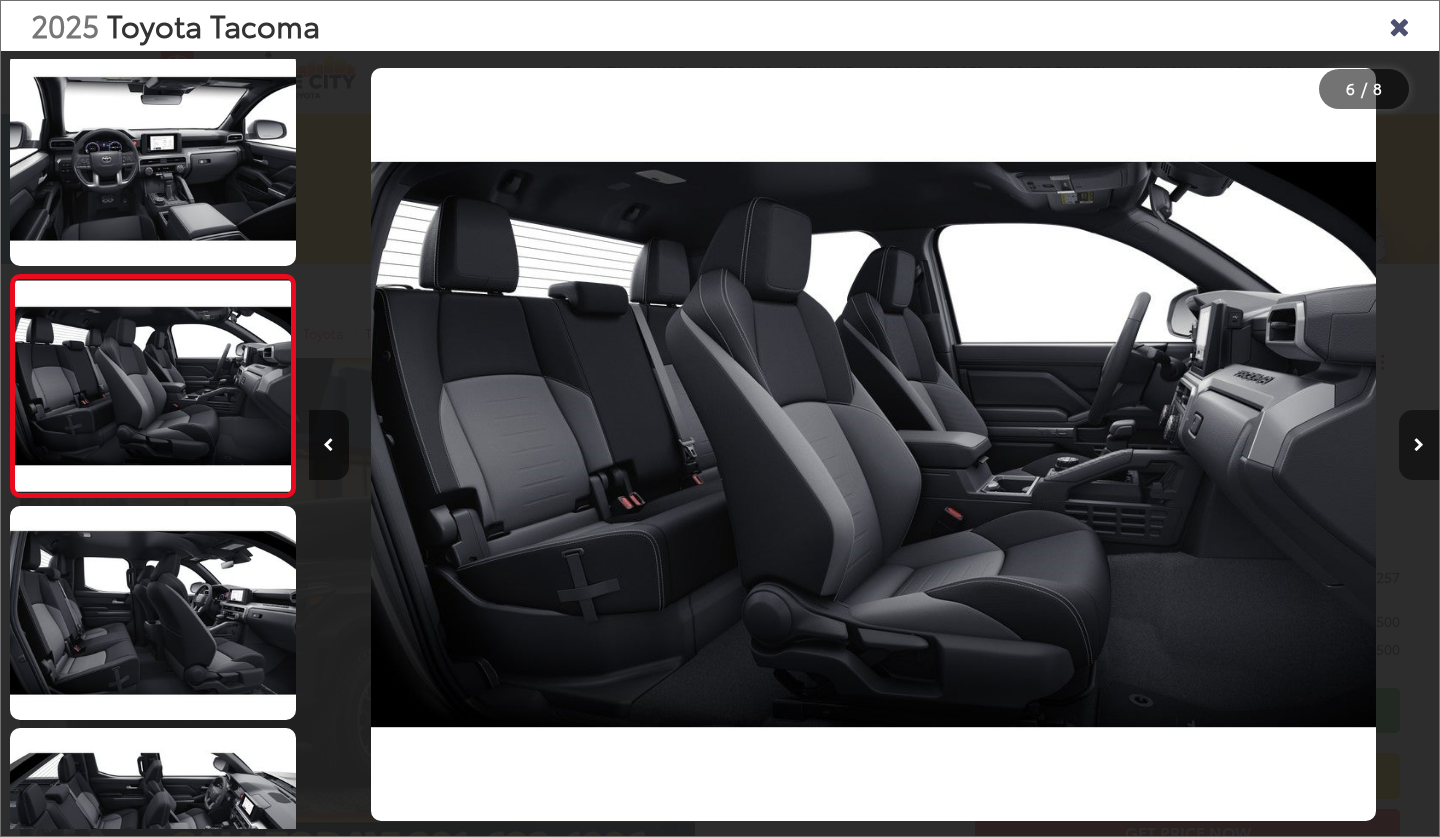 click at bounding box center (1419, 445) 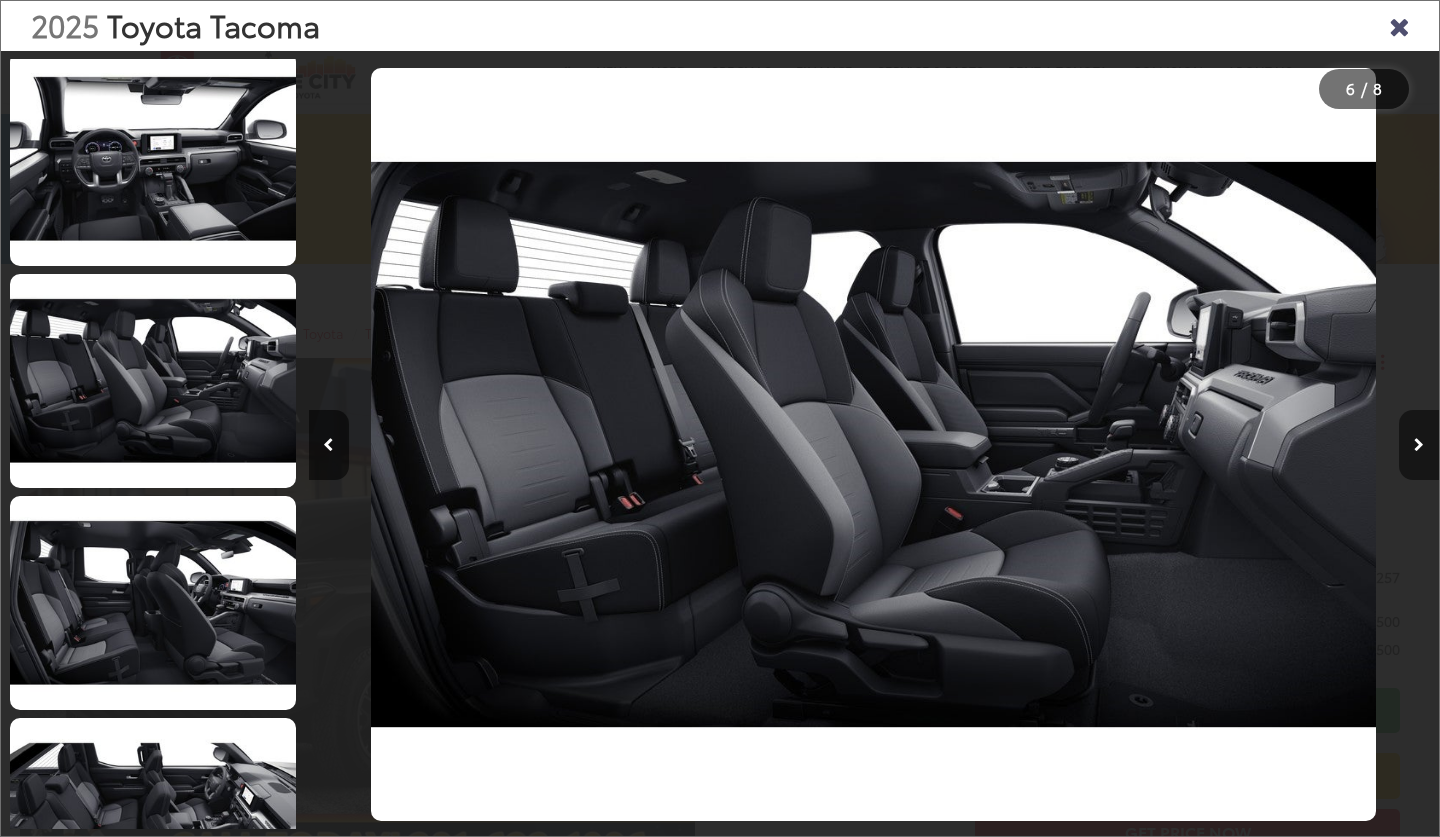 scroll, scrollTop: 0, scrollLeft: 6611, axis: horizontal 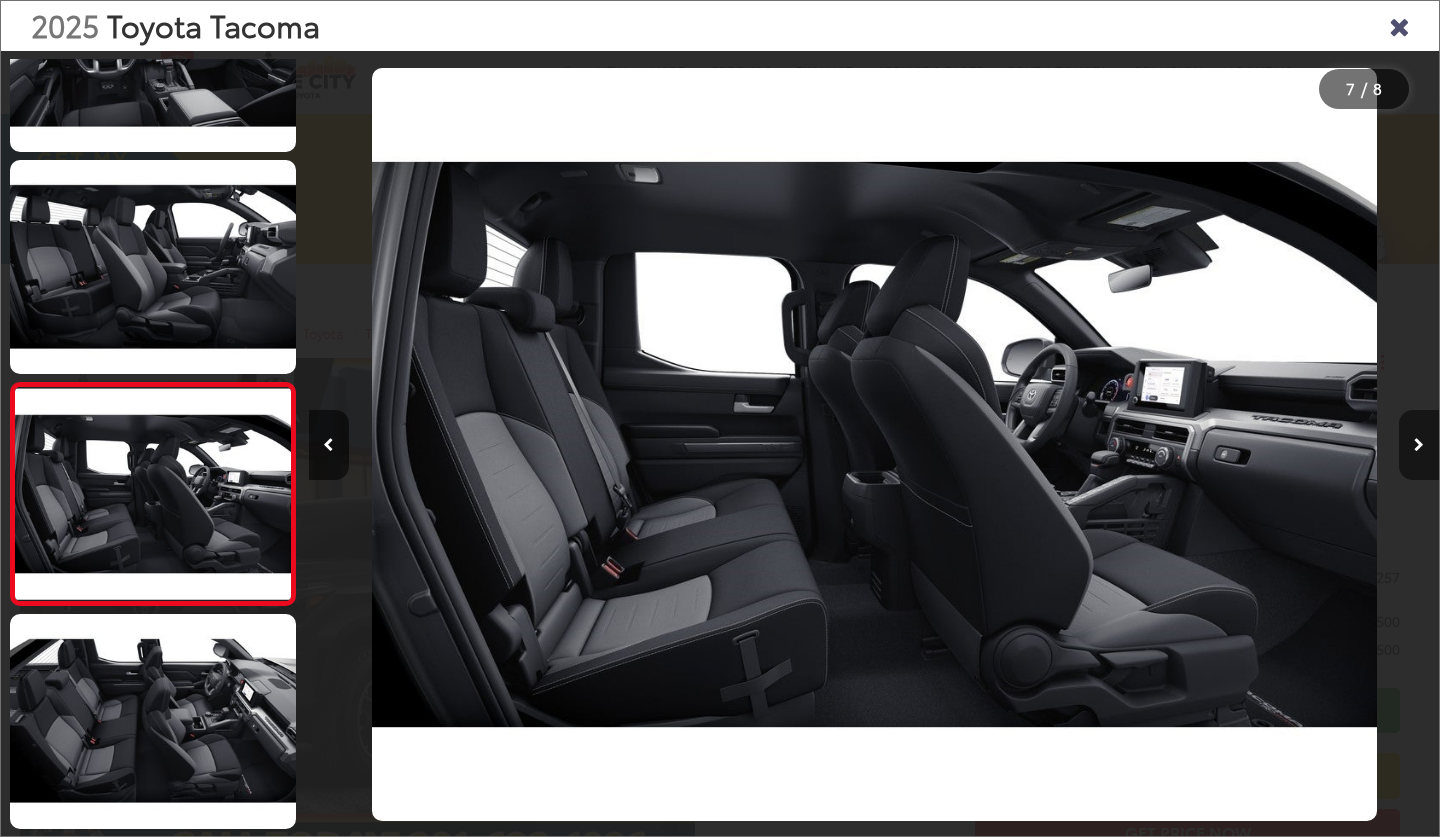 click at bounding box center (1419, 445) 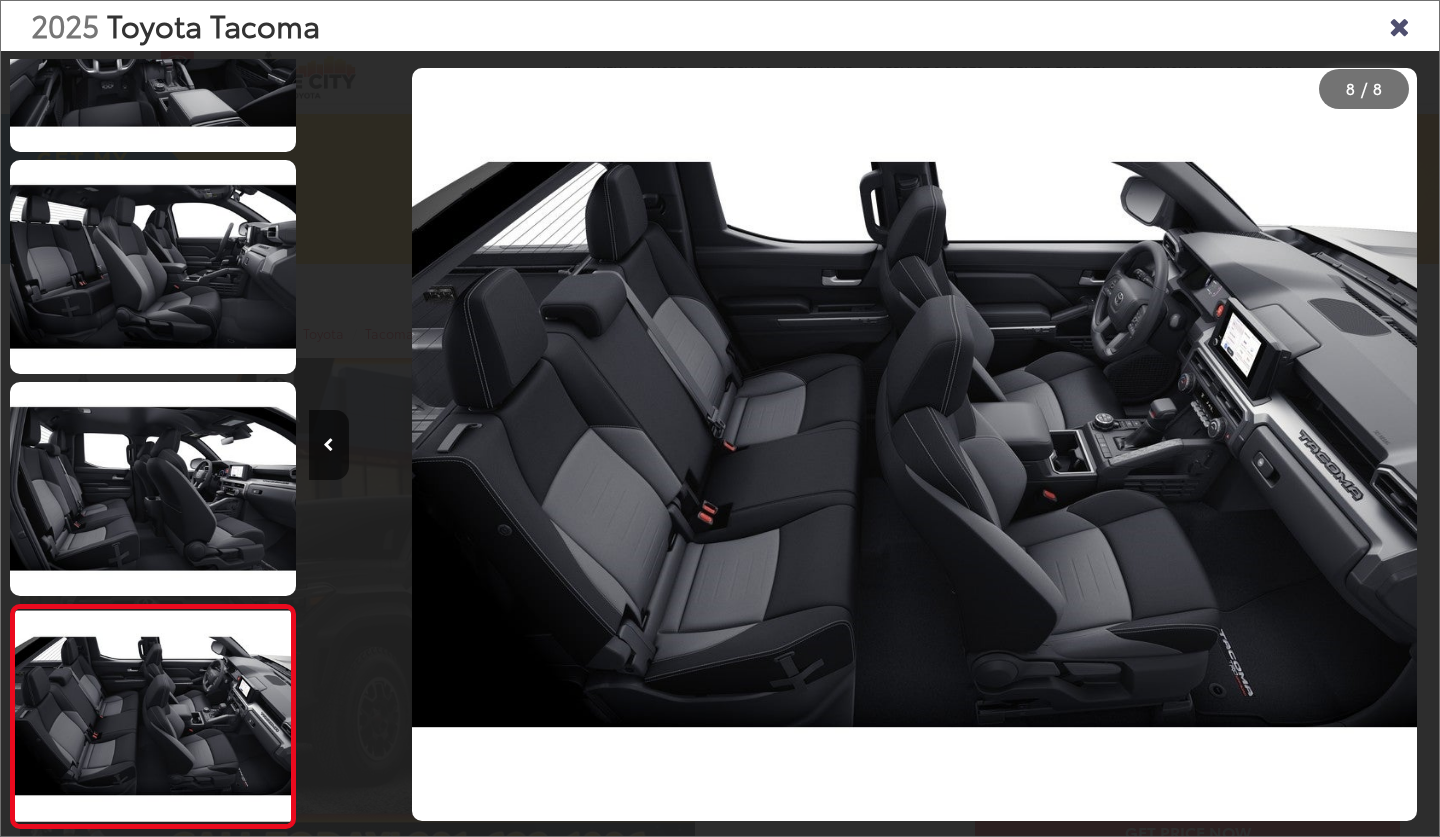 scroll, scrollTop: 0, scrollLeft: 7913, axis: horizontal 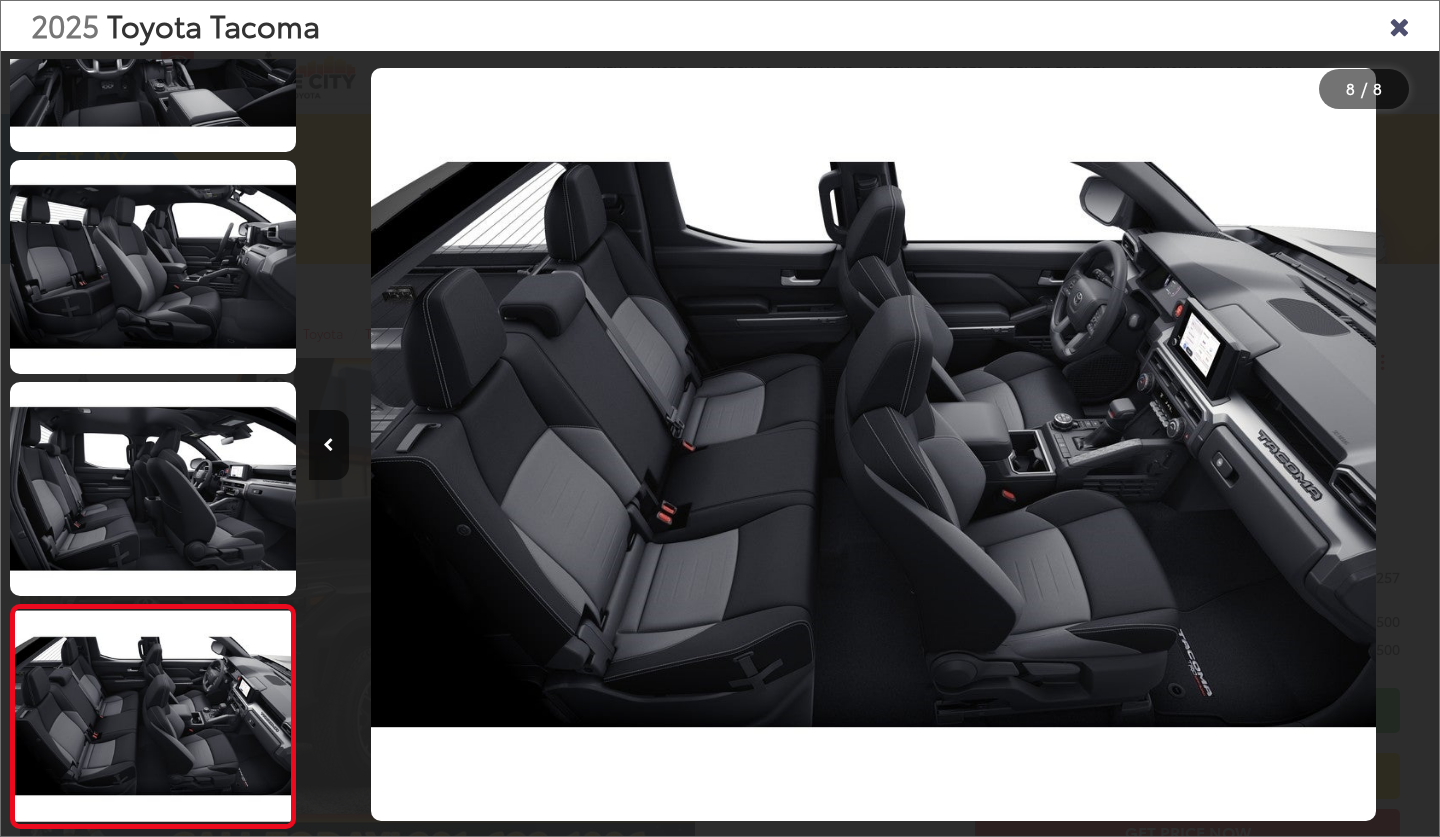 click at bounding box center [1297, 444] 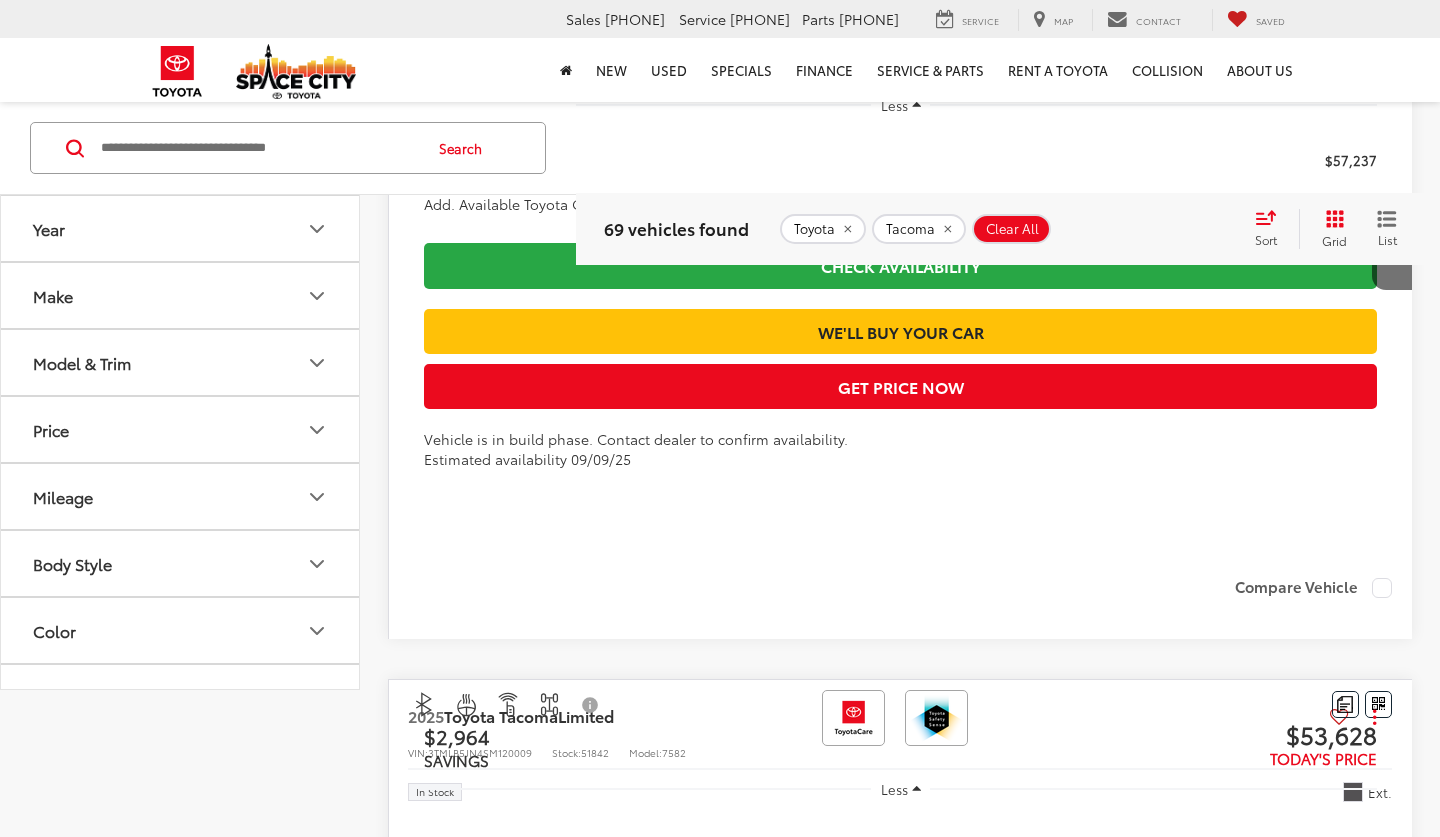 scroll, scrollTop: 0, scrollLeft: 0, axis: both 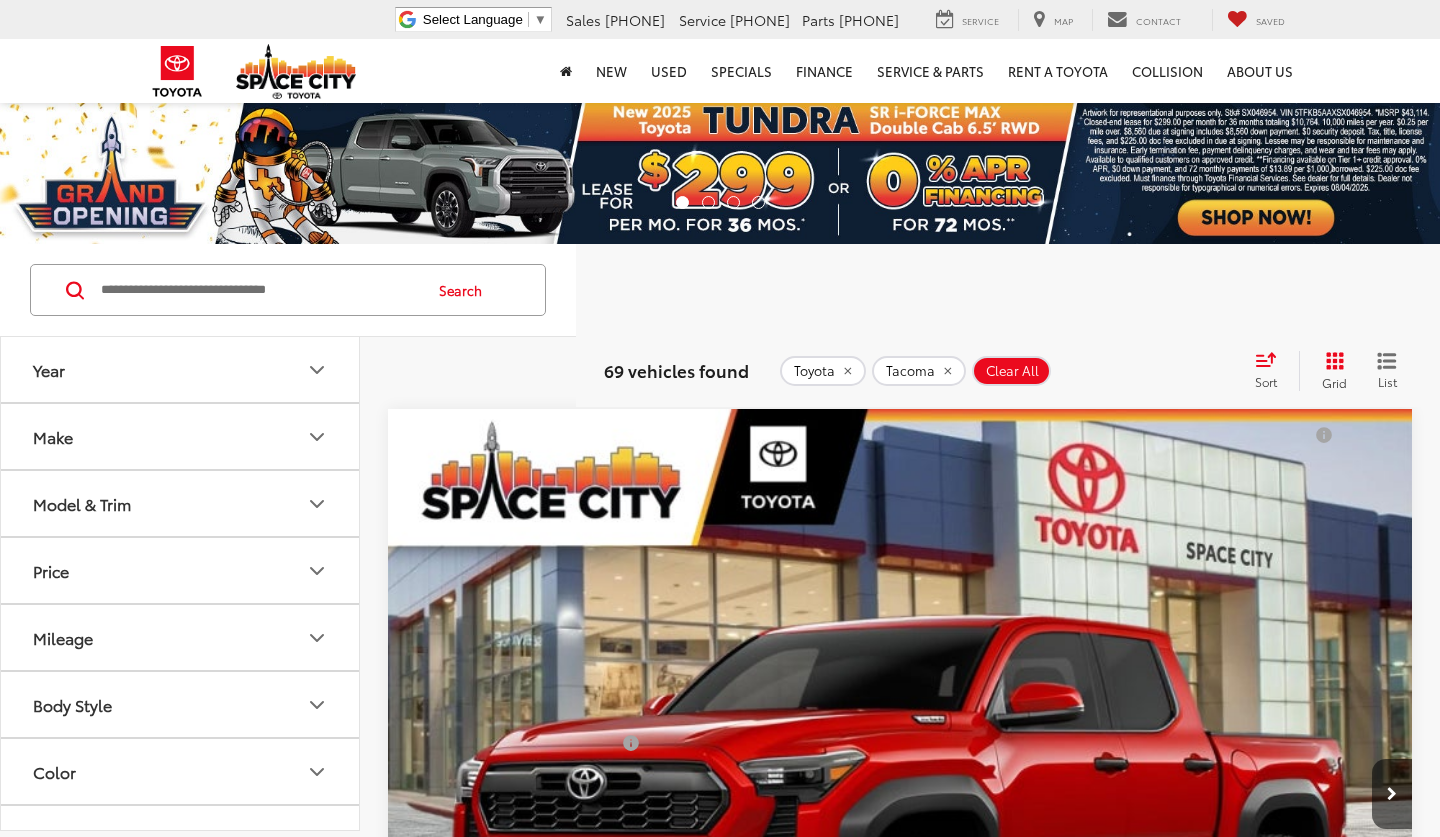 click 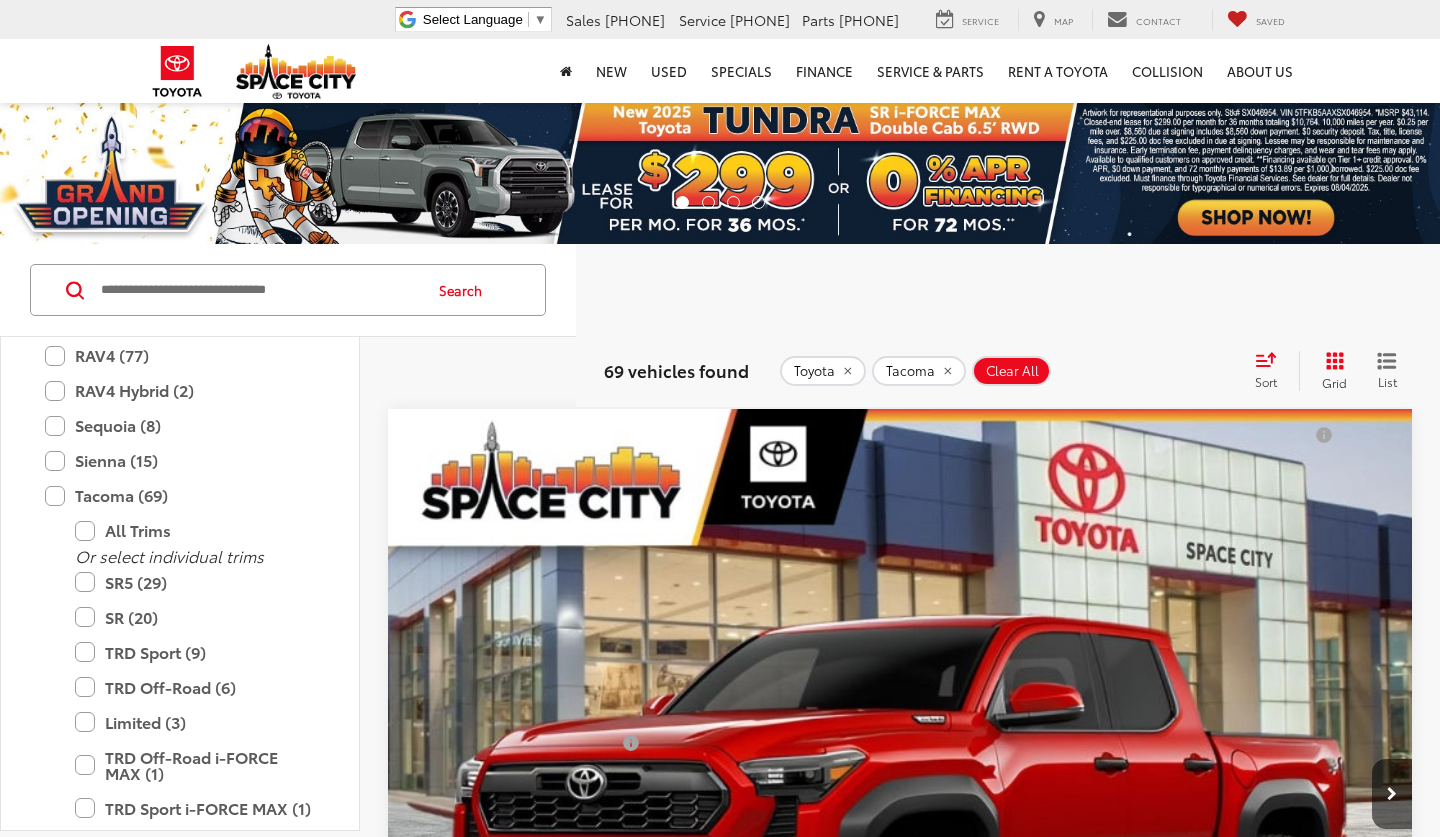scroll, scrollTop: 814, scrollLeft: 0, axis: vertical 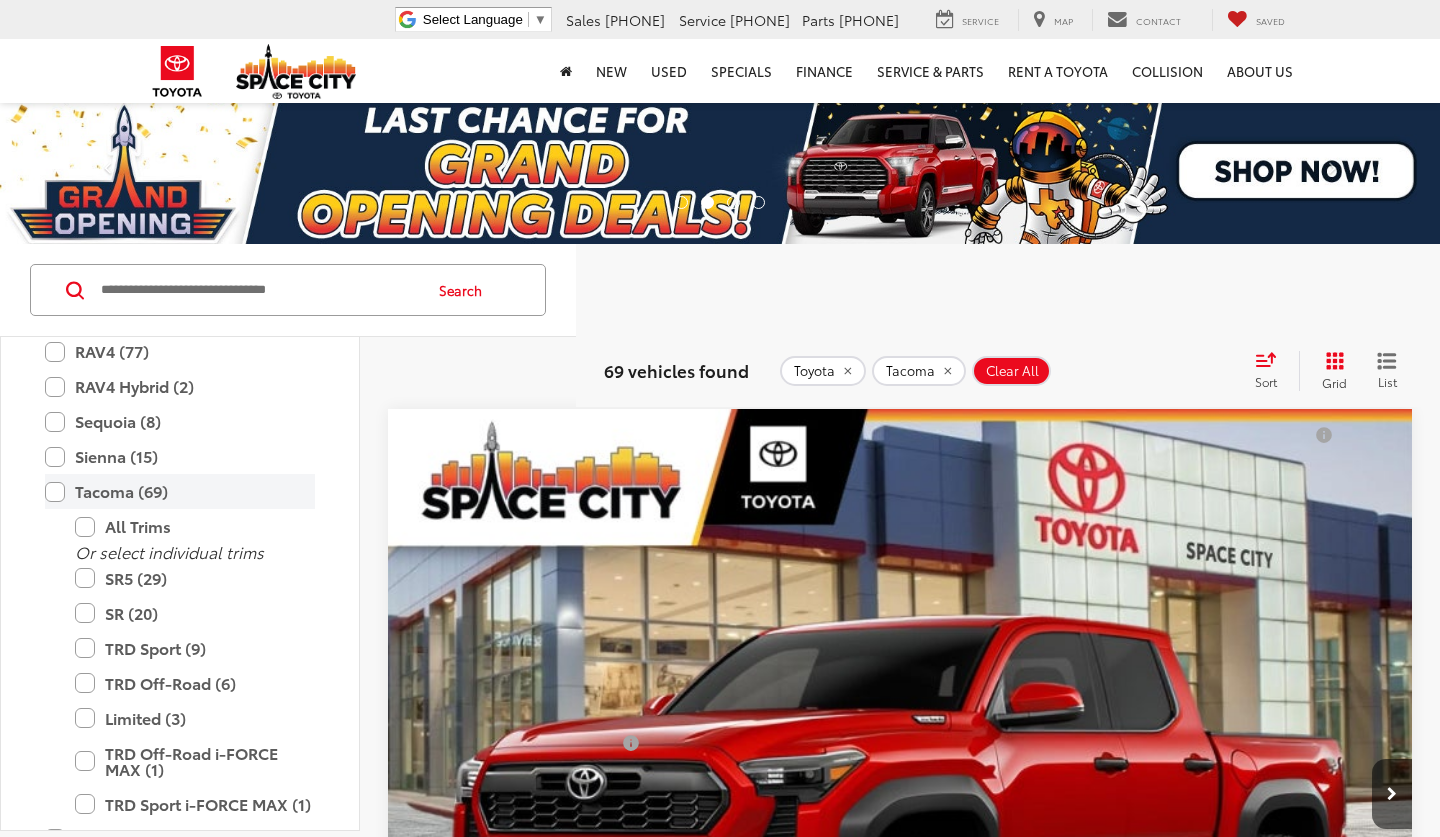 click on "Tacoma (69)" at bounding box center (180, 491) 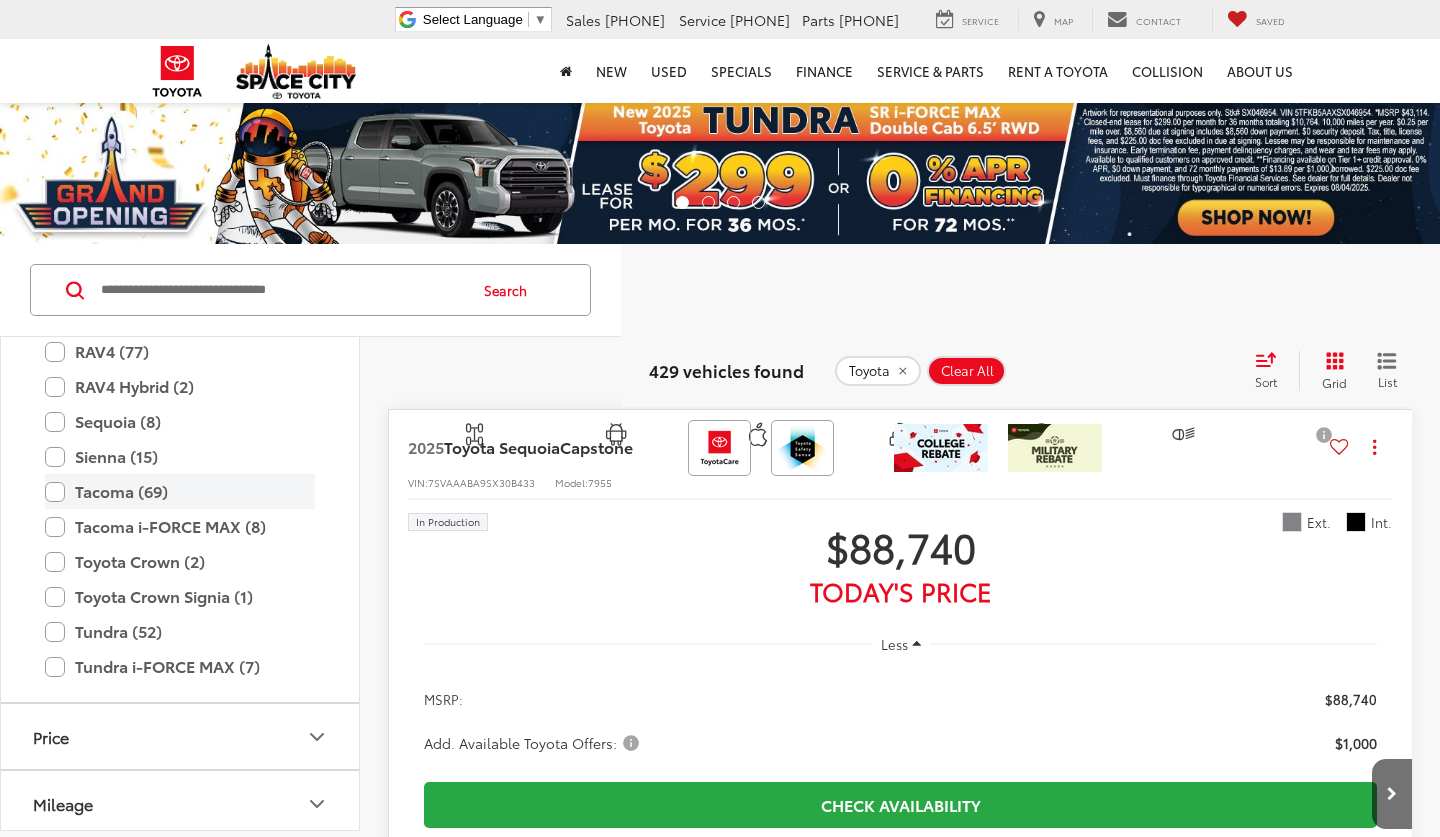 click on "Tacoma (69)" at bounding box center (180, 491) 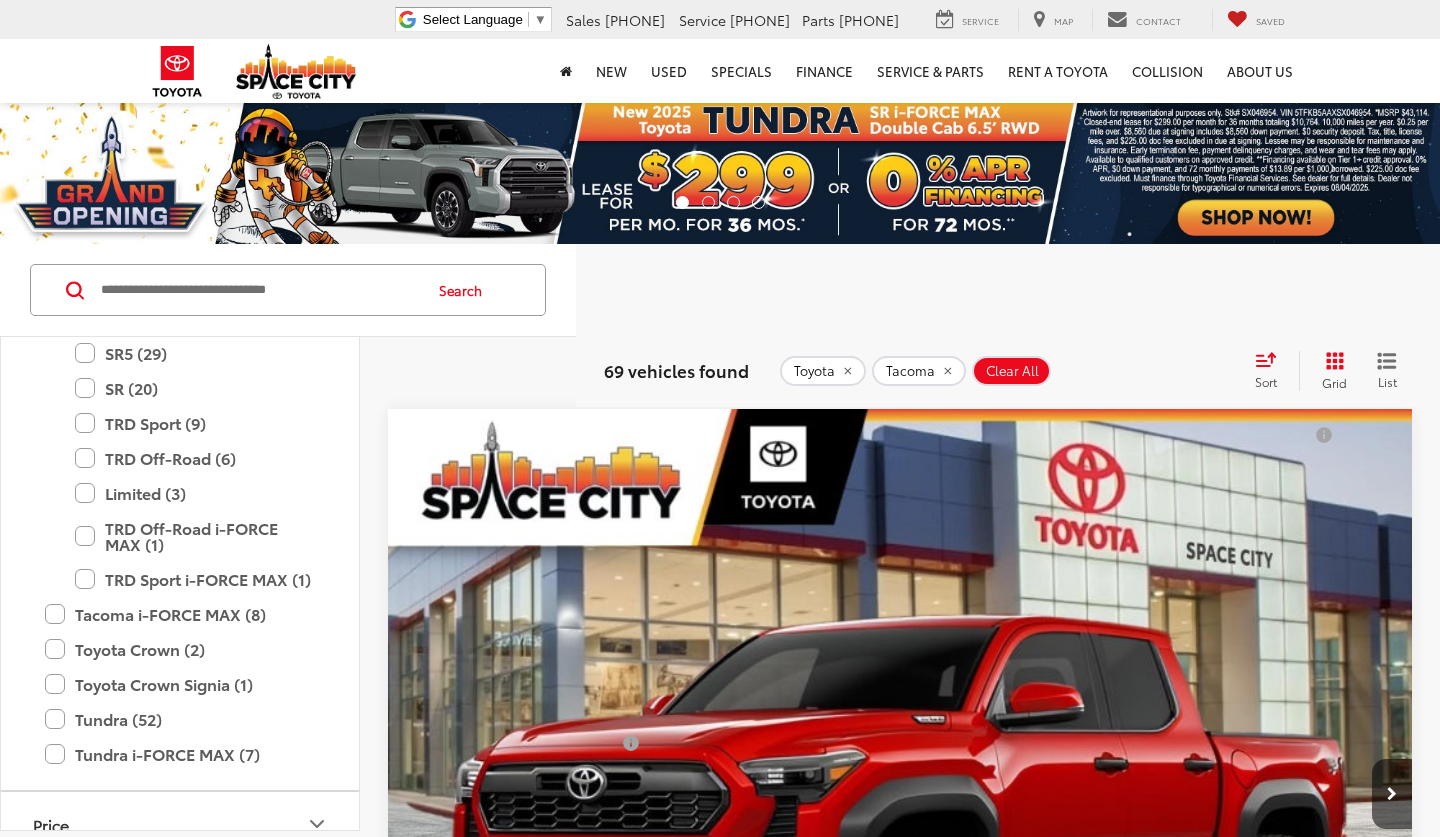scroll, scrollTop: 1056, scrollLeft: 0, axis: vertical 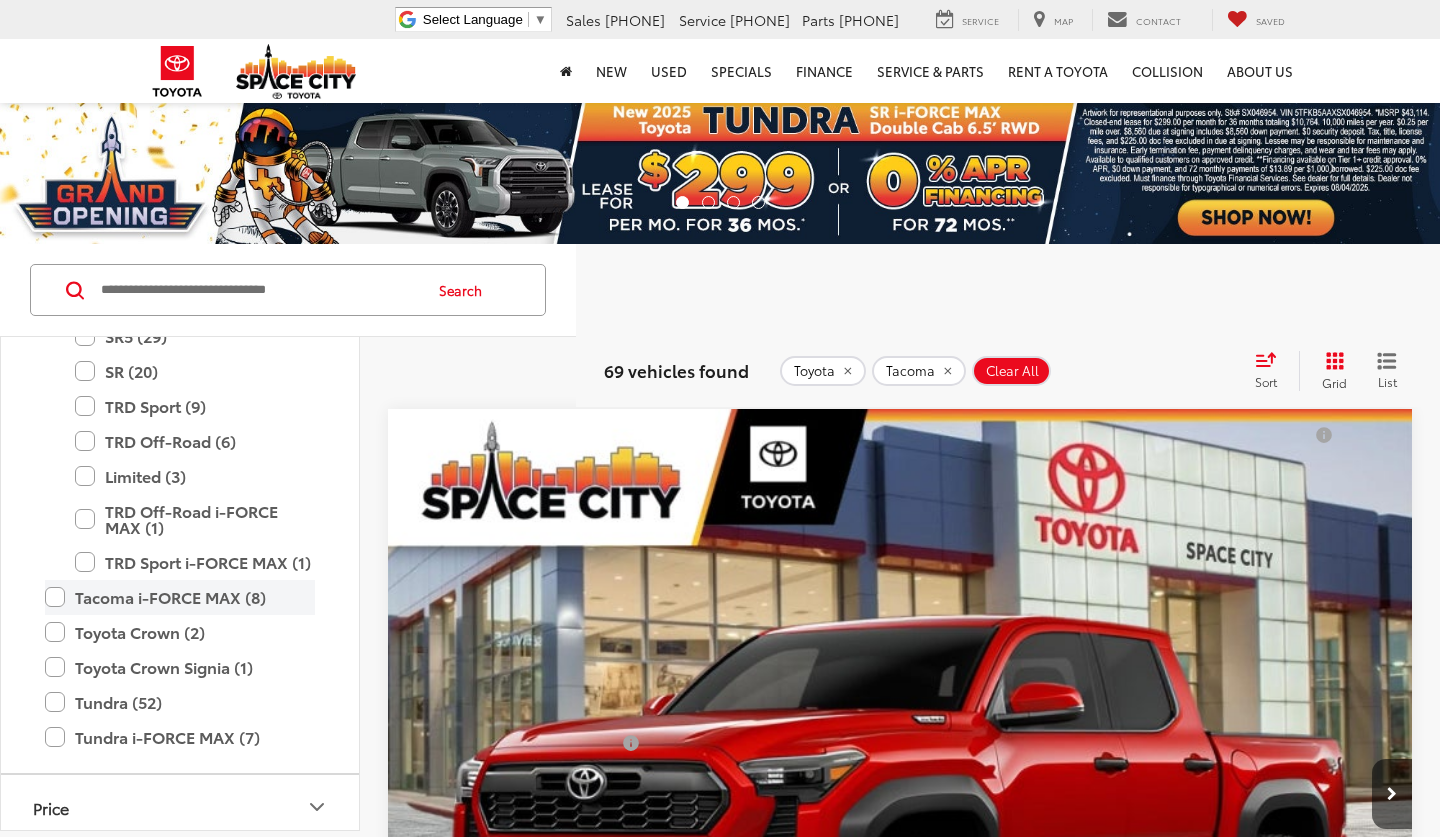 click on "Tacoma i-FORCE MAX (8)" at bounding box center [180, 597] 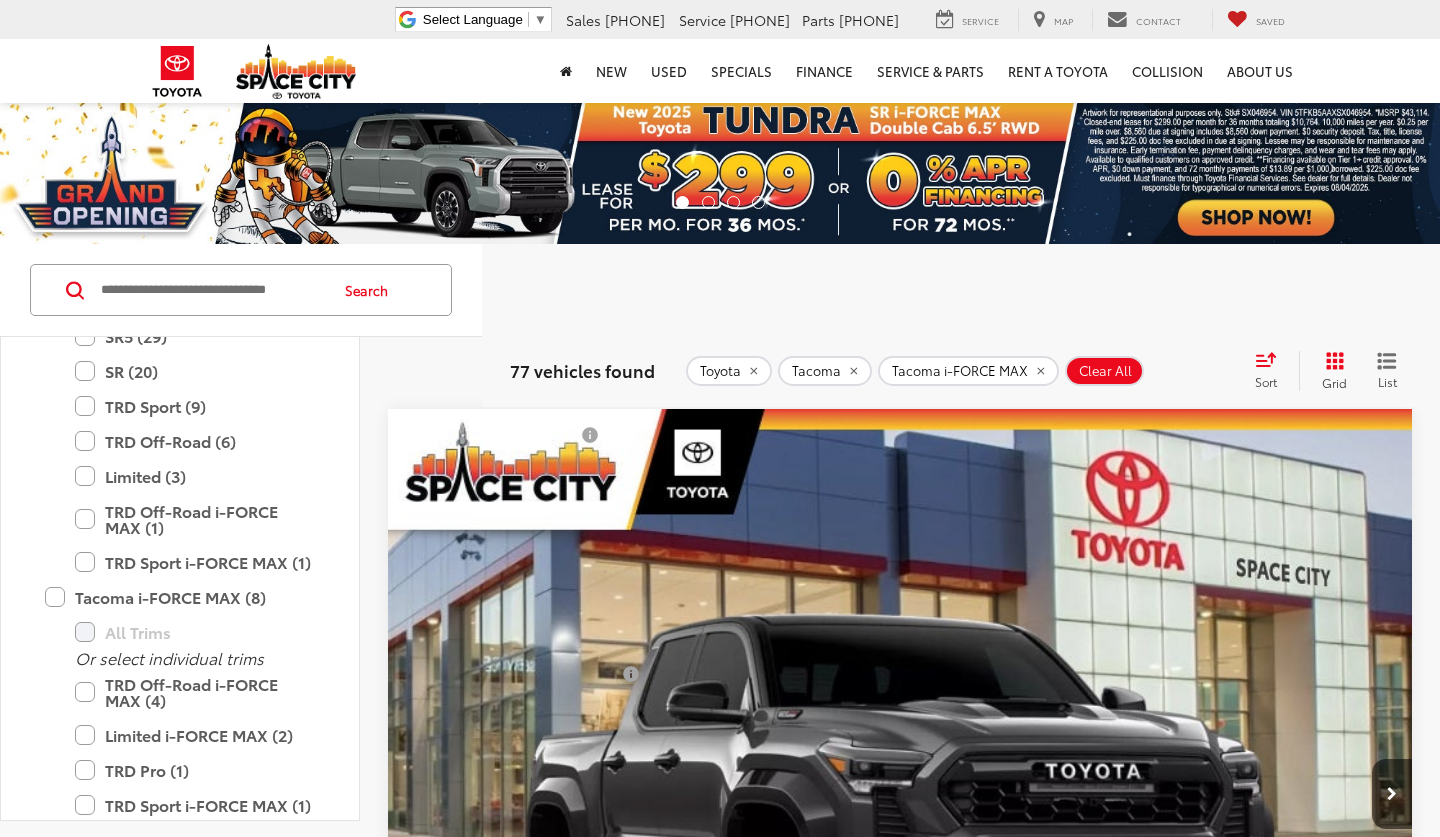 scroll, scrollTop: -10, scrollLeft: 0, axis: vertical 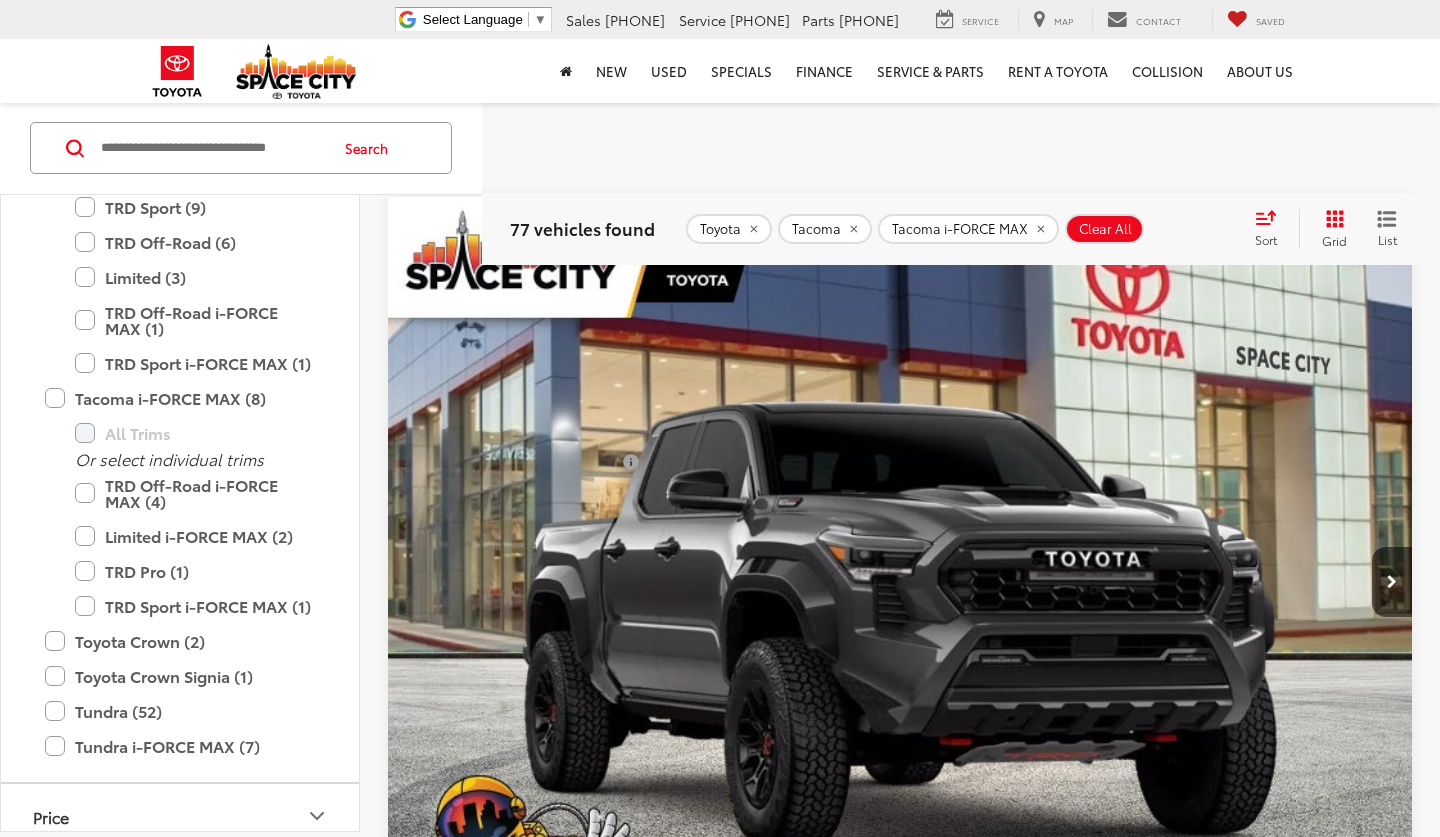 click at bounding box center [900, 582] 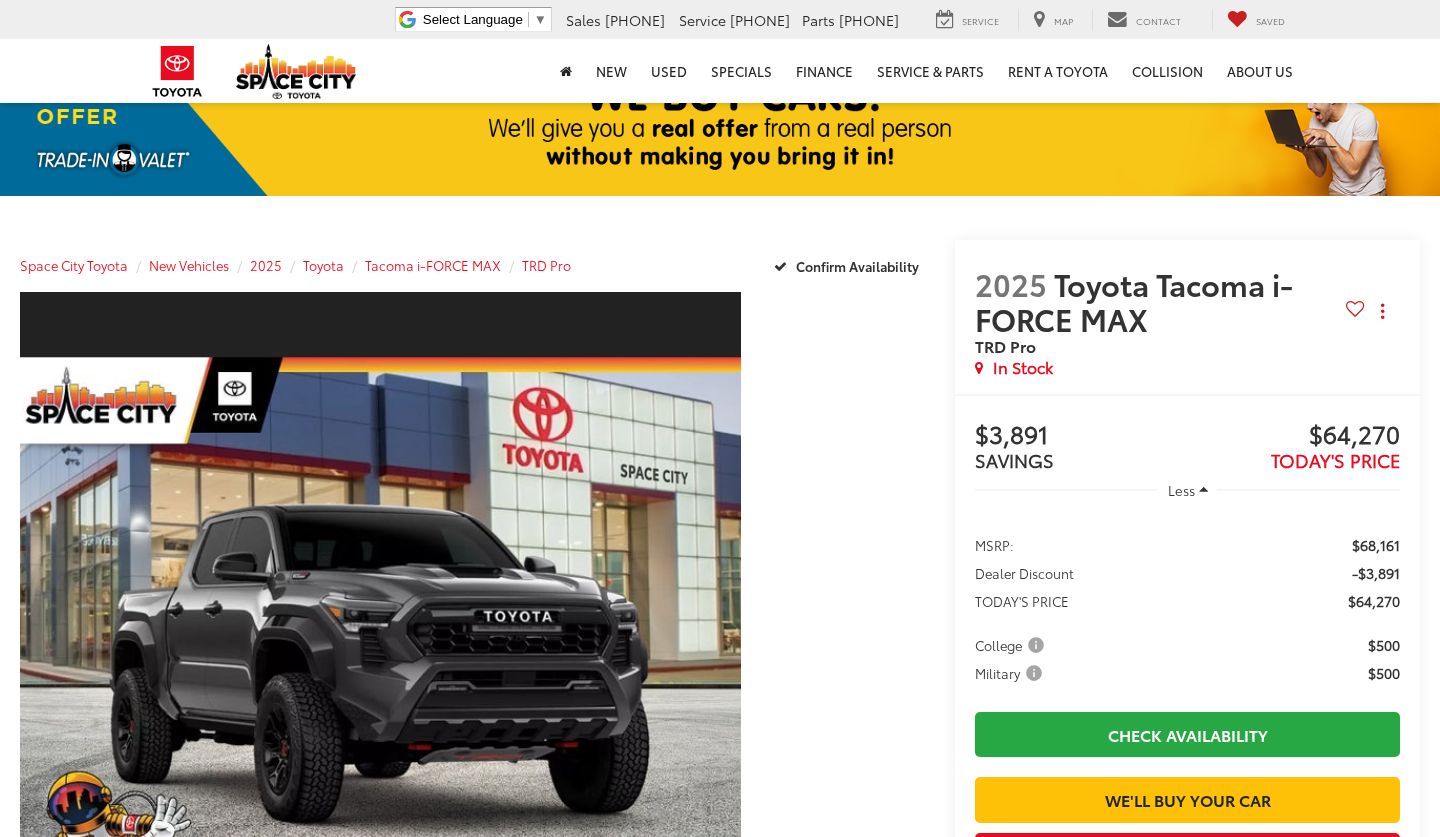 scroll, scrollTop: 93, scrollLeft: 0, axis: vertical 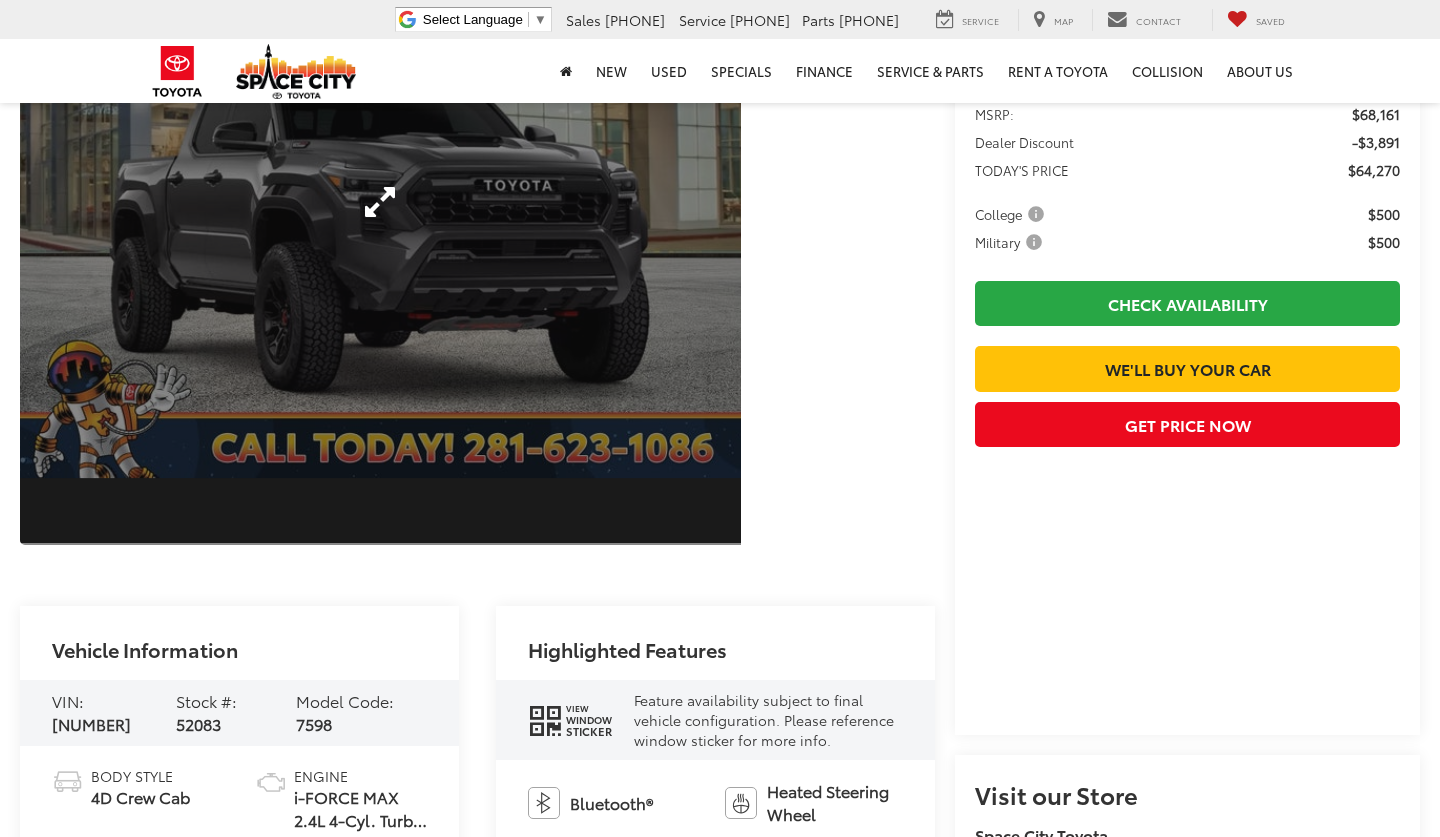 click at bounding box center (380, 202) 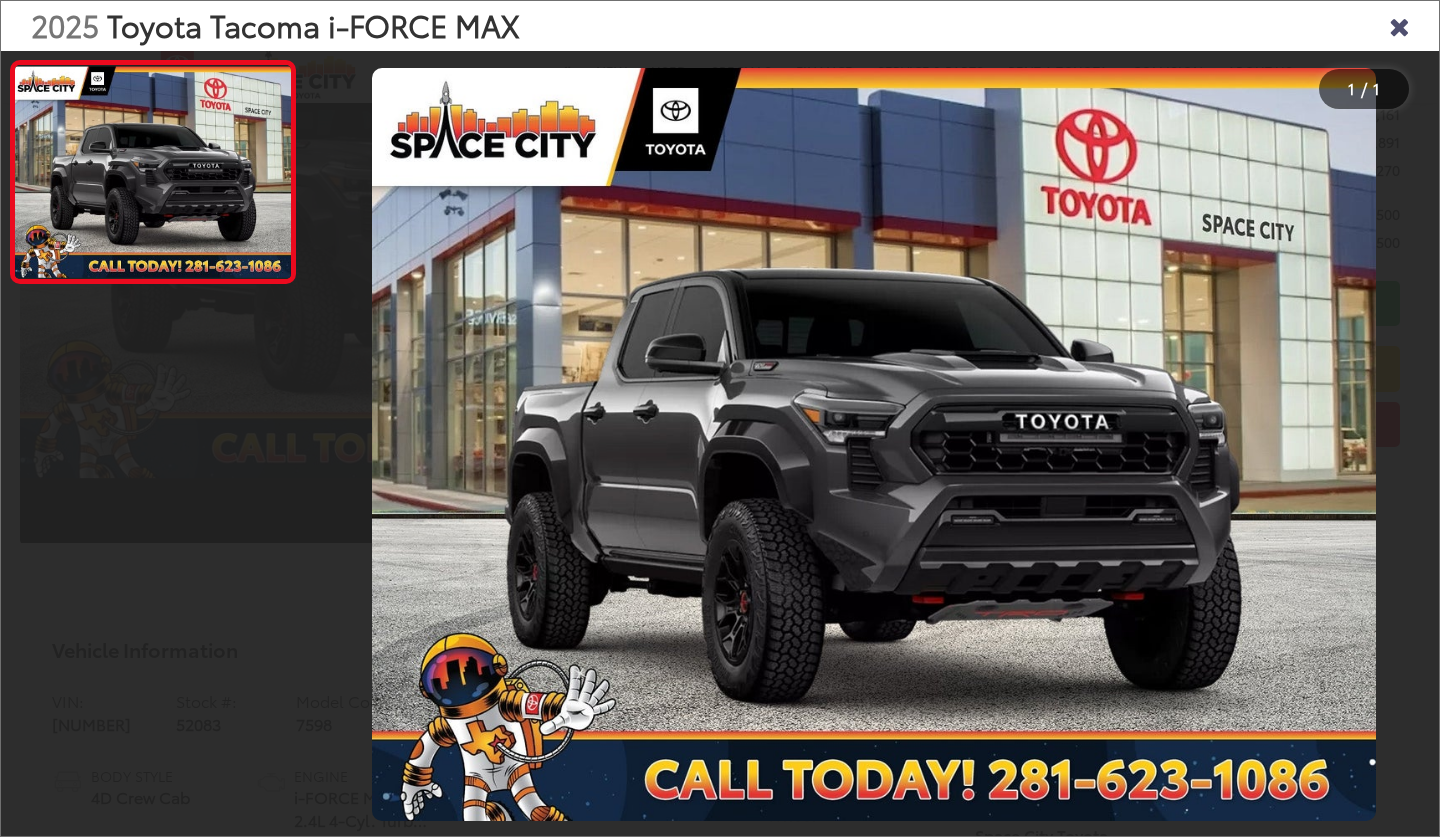 click at bounding box center (1399, 25) 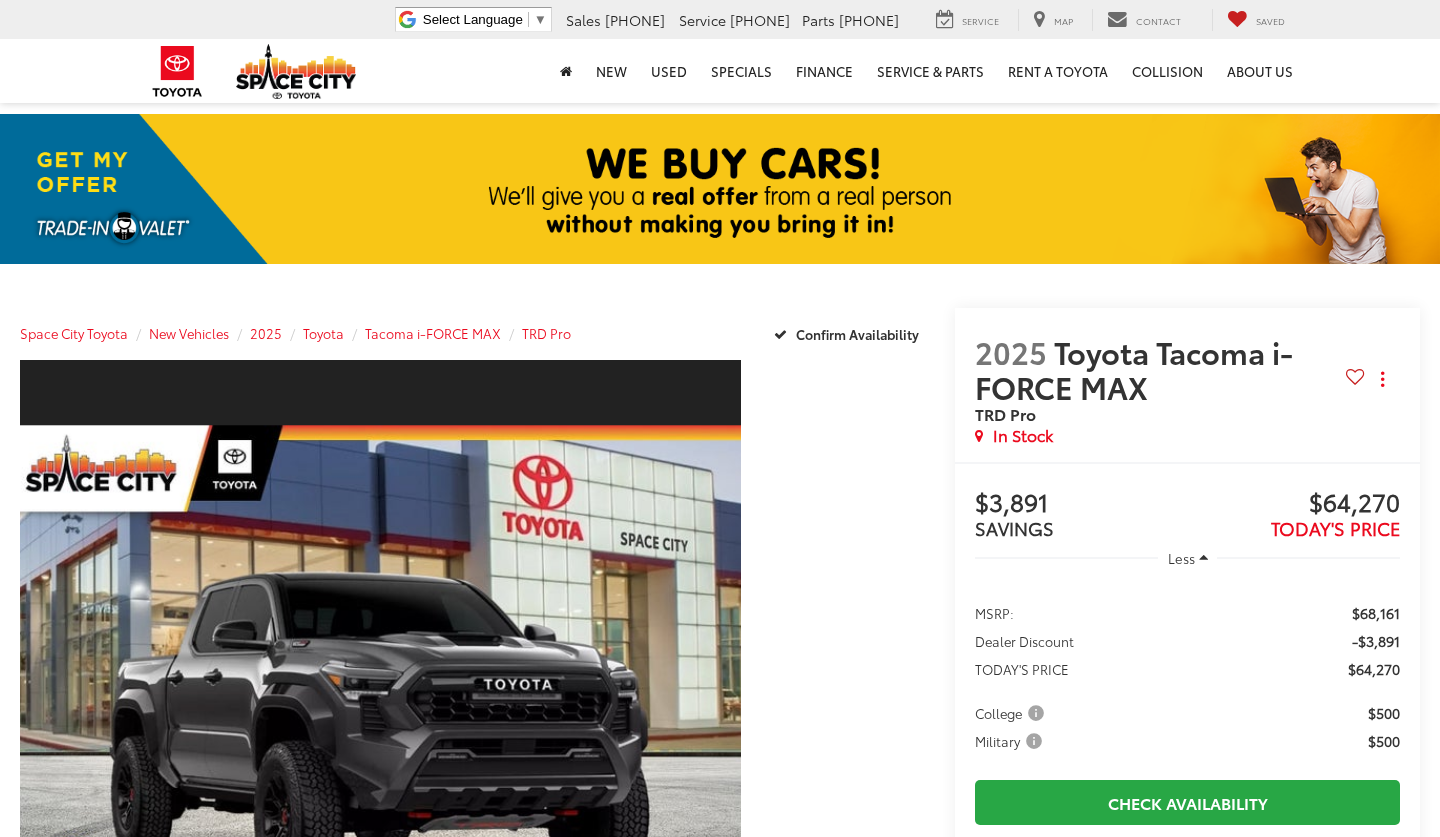 scroll, scrollTop: 0, scrollLeft: 0, axis: both 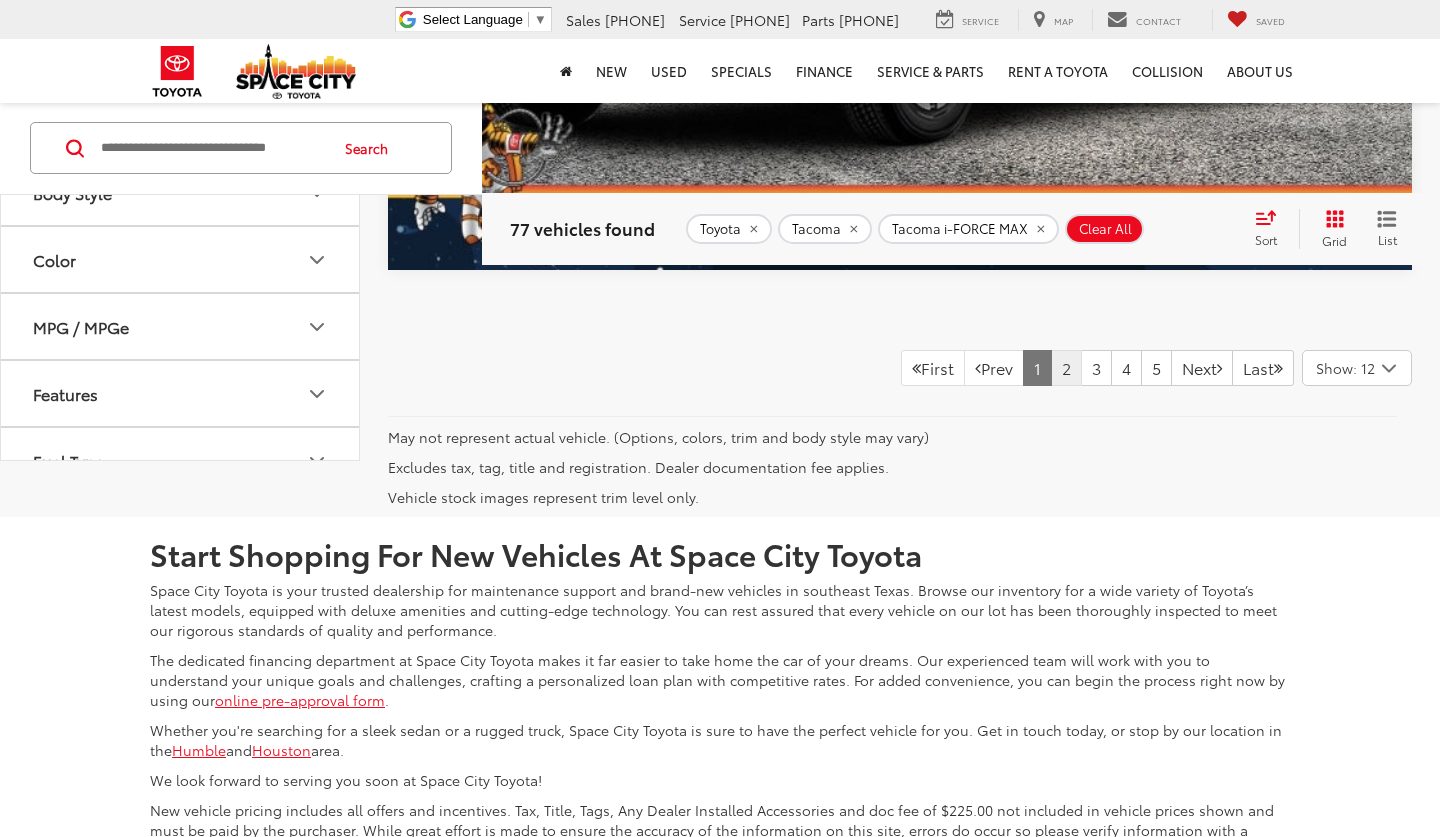 click on "2" at bounding box center (1066, 368) 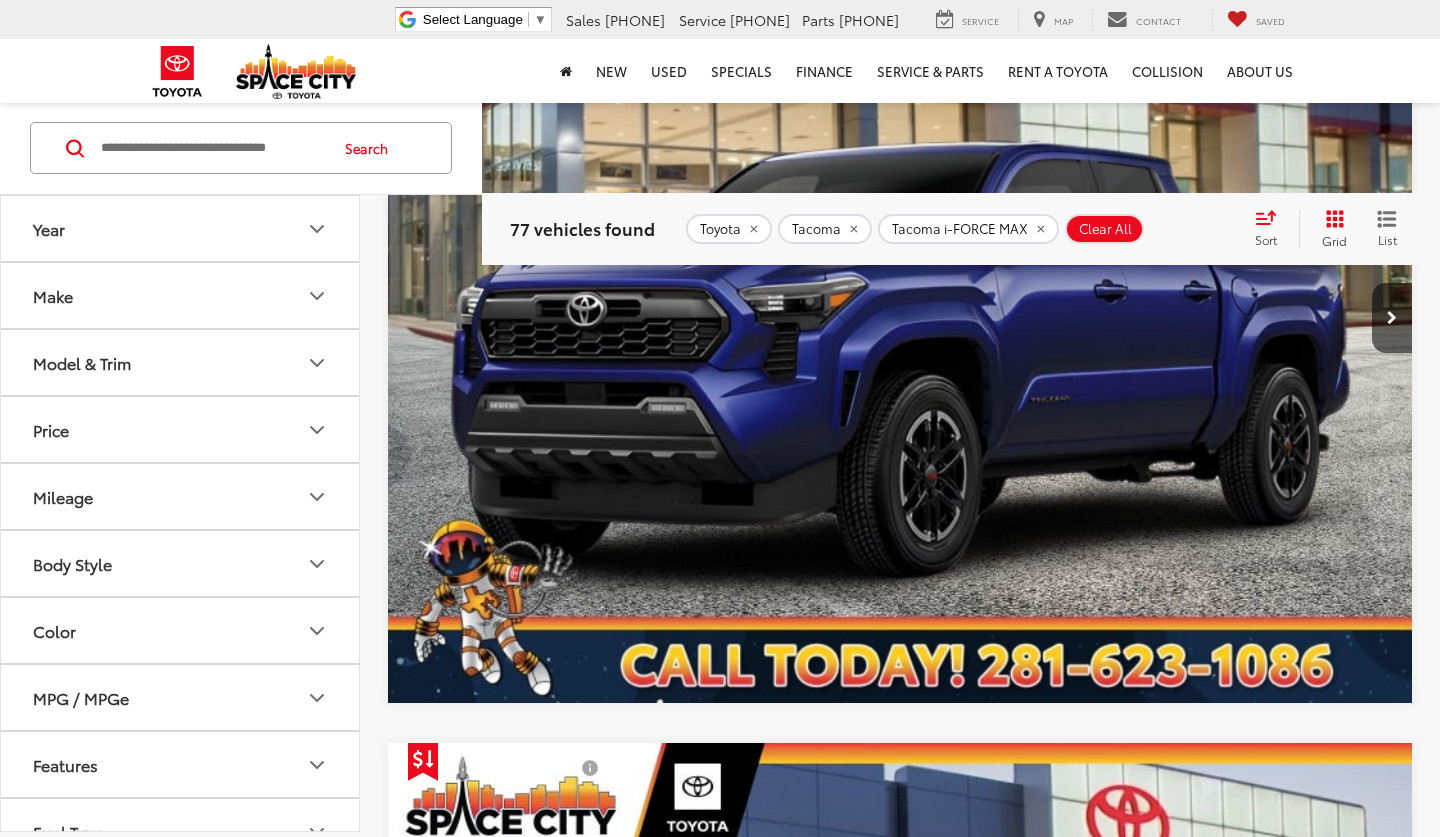 scroll, scrollTop: 7756, scrollLeft: 0, axis: vertical 